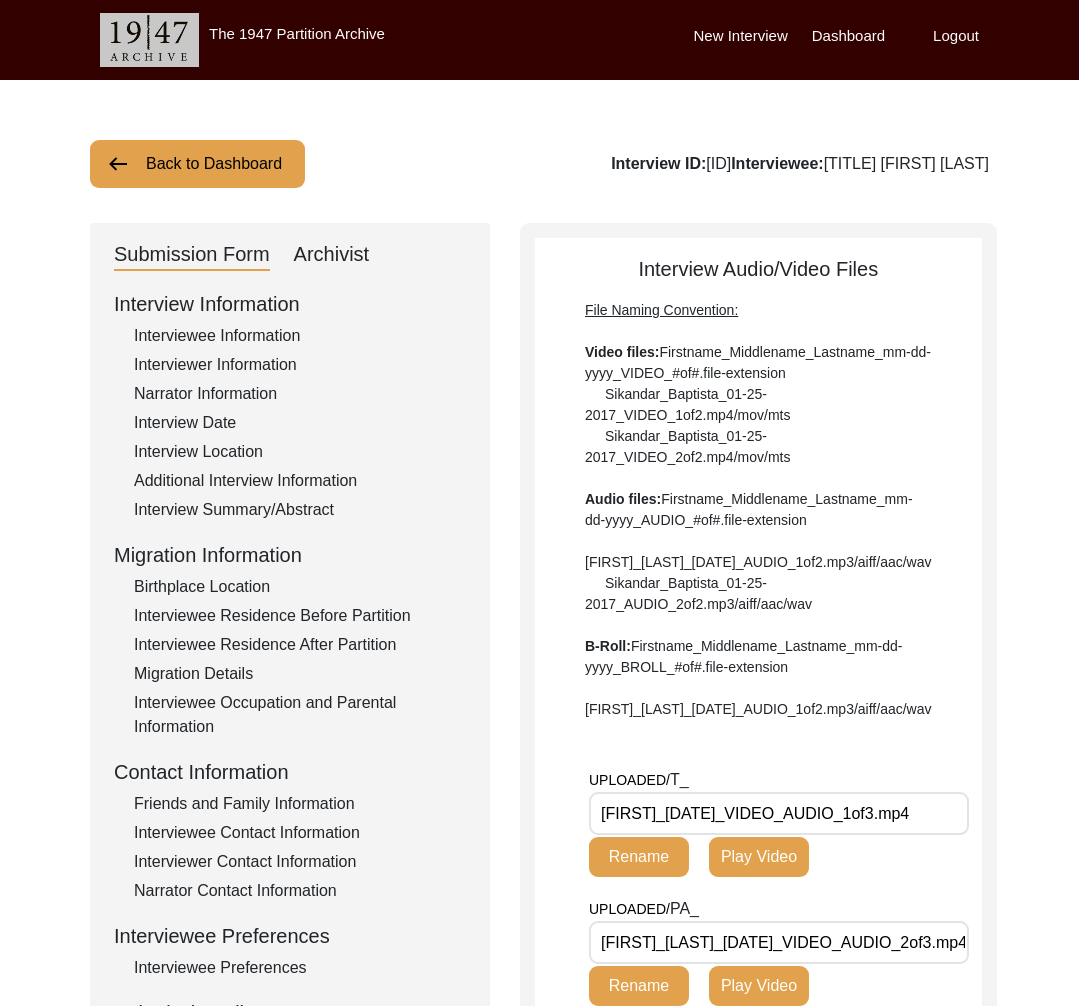 scroll, scrollTop: 0, scrollLeft: 0, axis: both 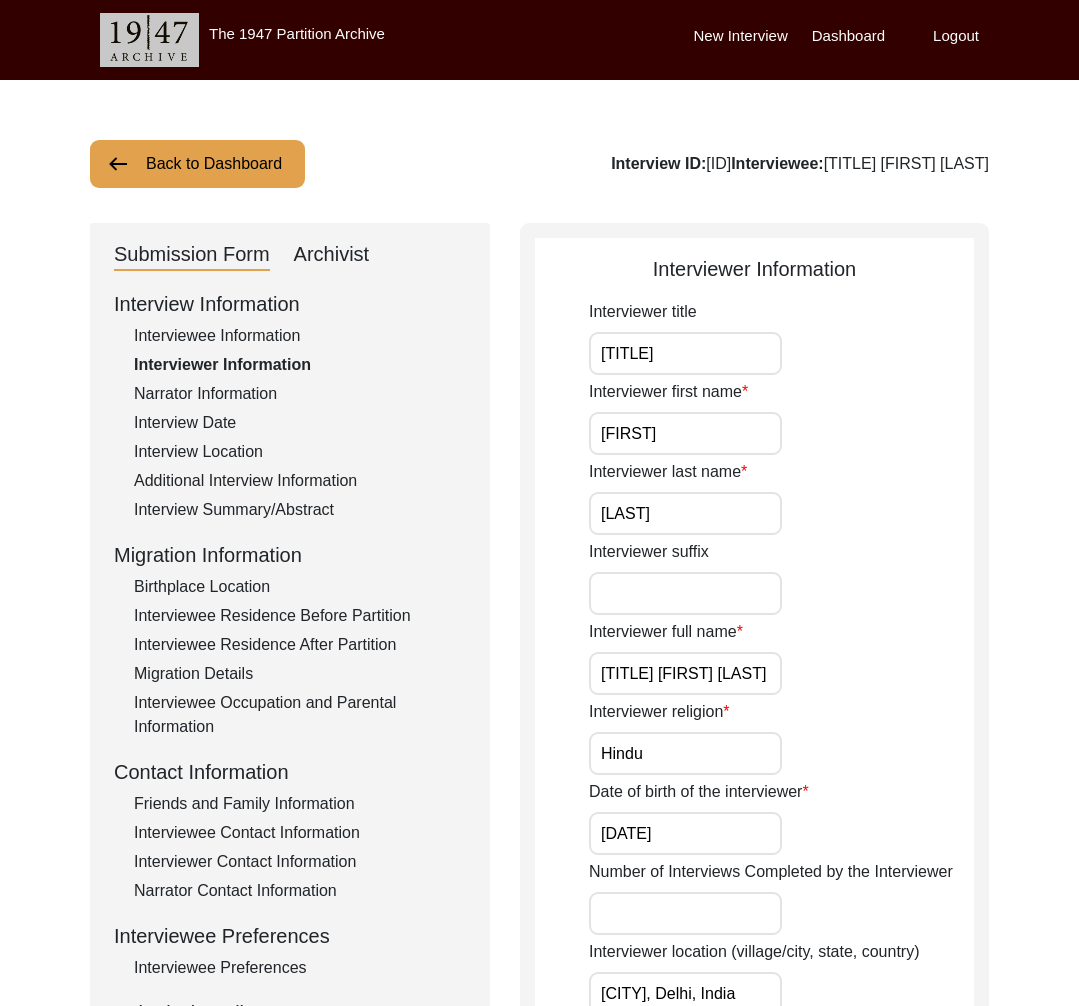 click on "Back to Dashboard" 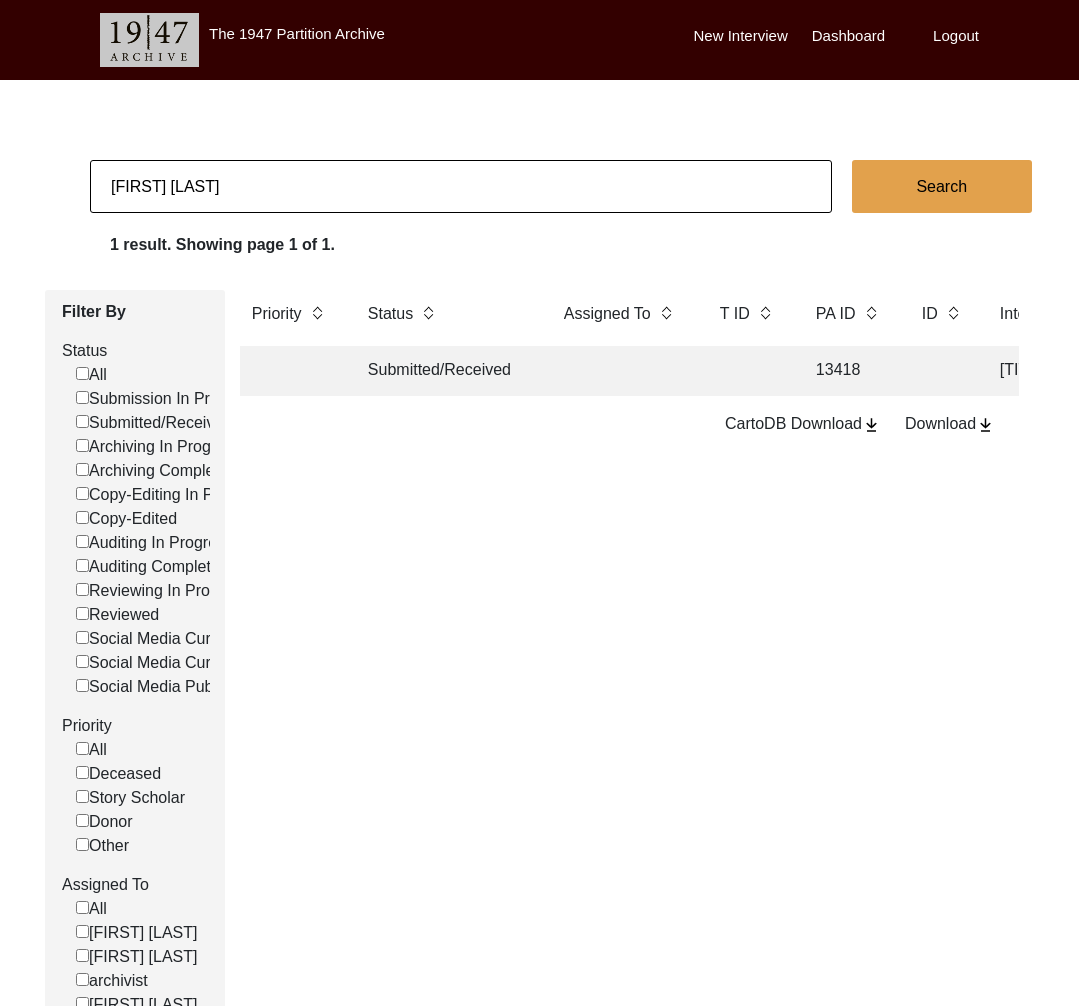 click on "[FIRST] [LAST]" 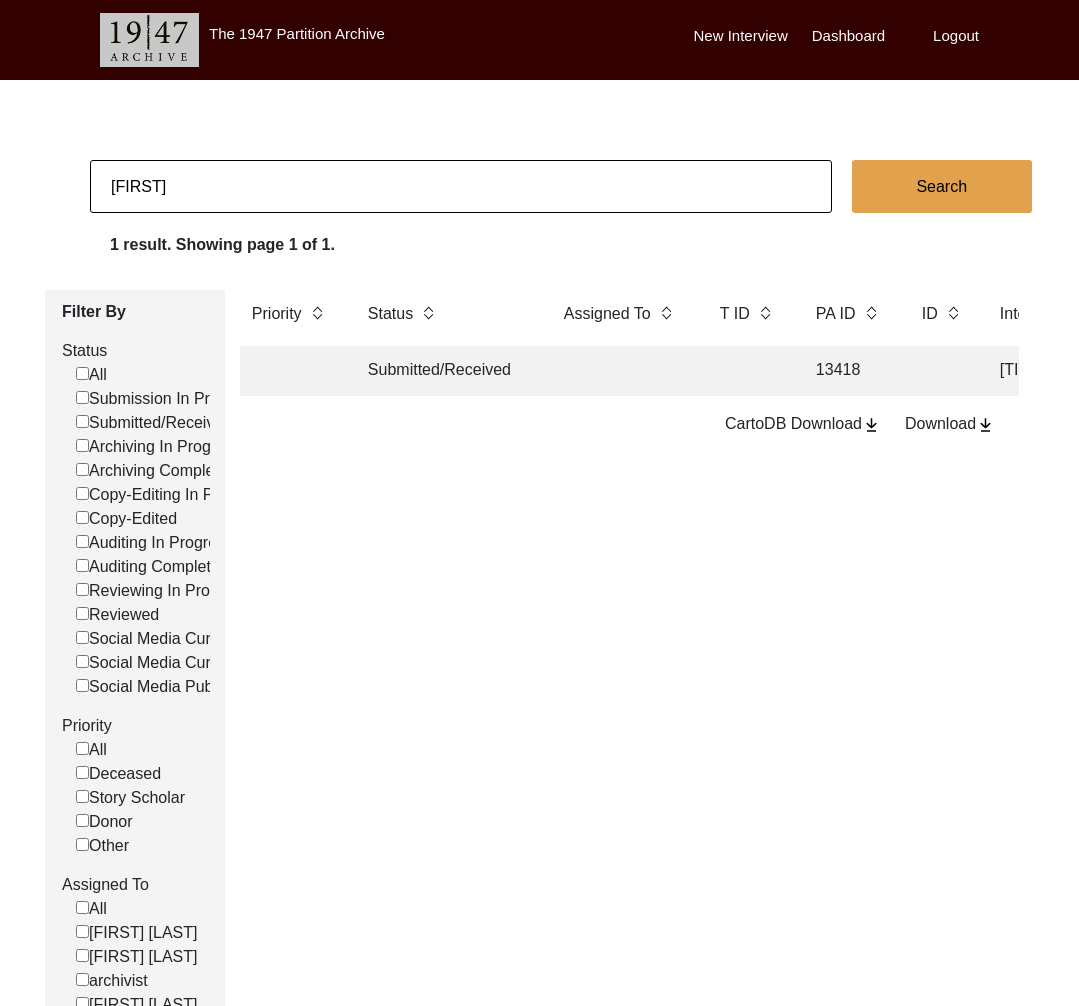 type on "[FIRST]" 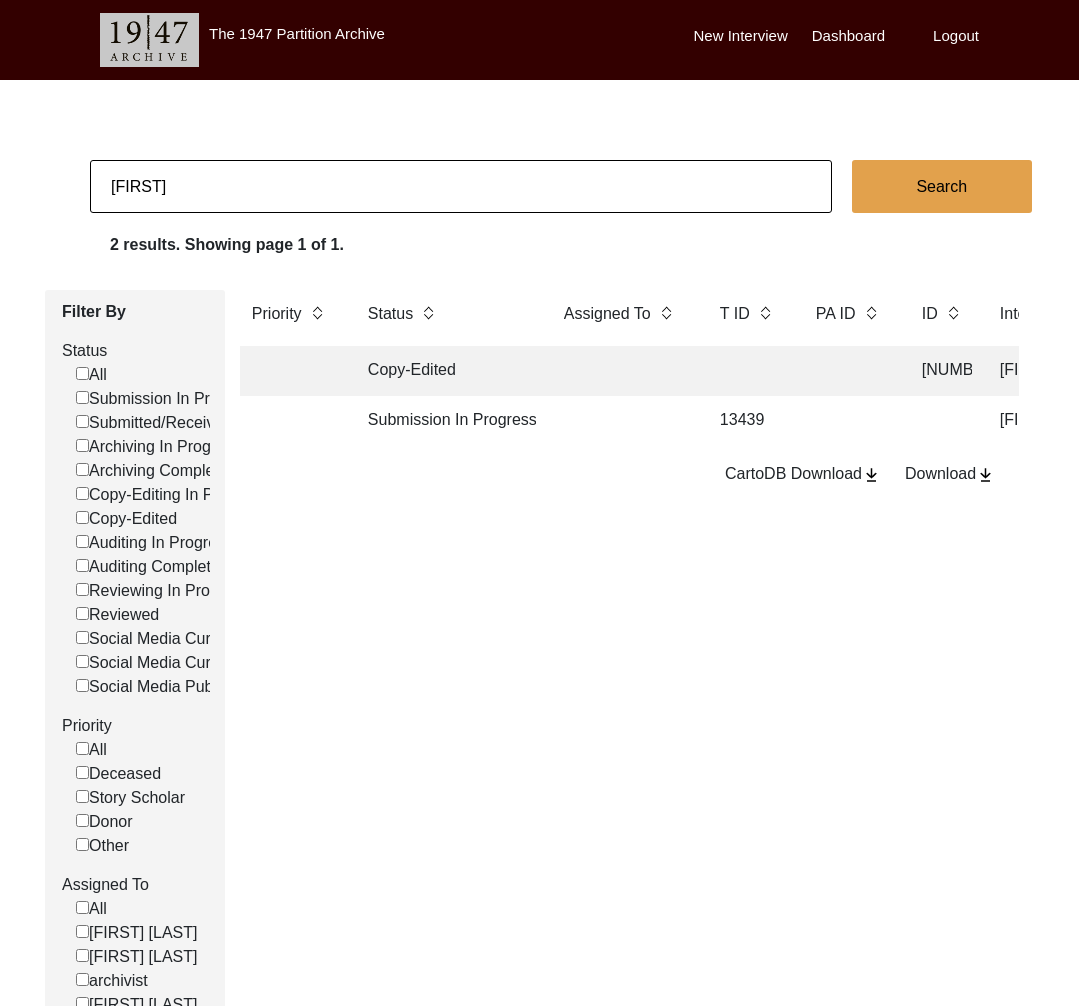 click 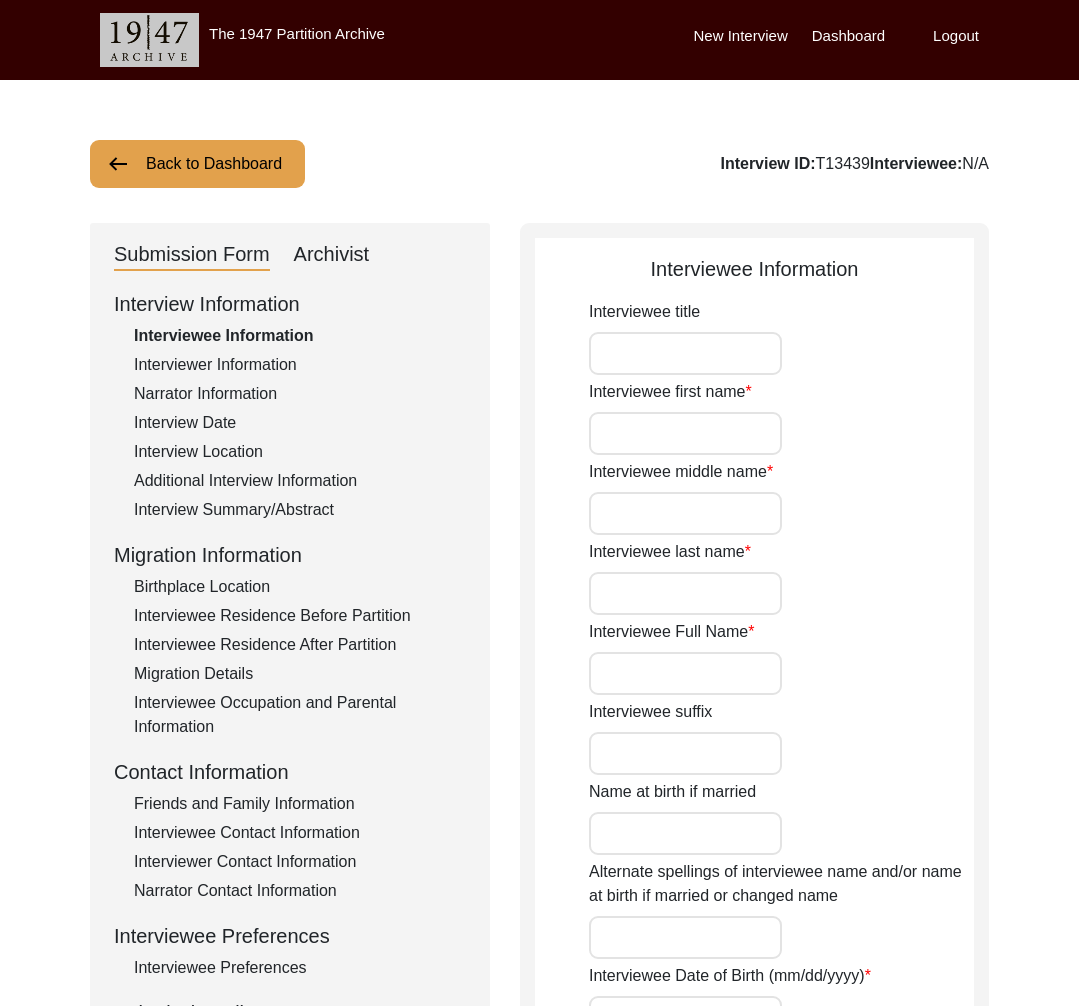type on ""Unfolding Past: A Story of Erasure, Resistance and Reincarnation"" 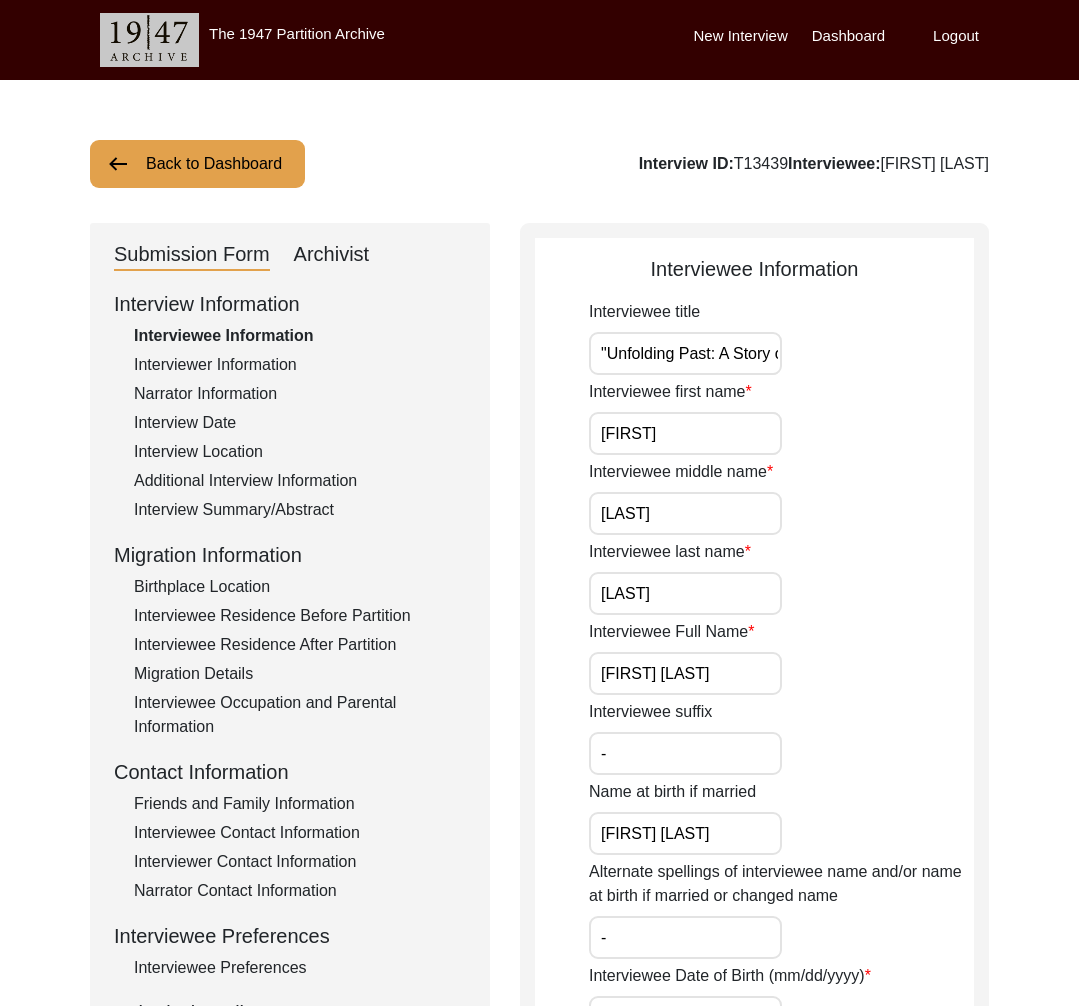 click on "Interviewer Information" 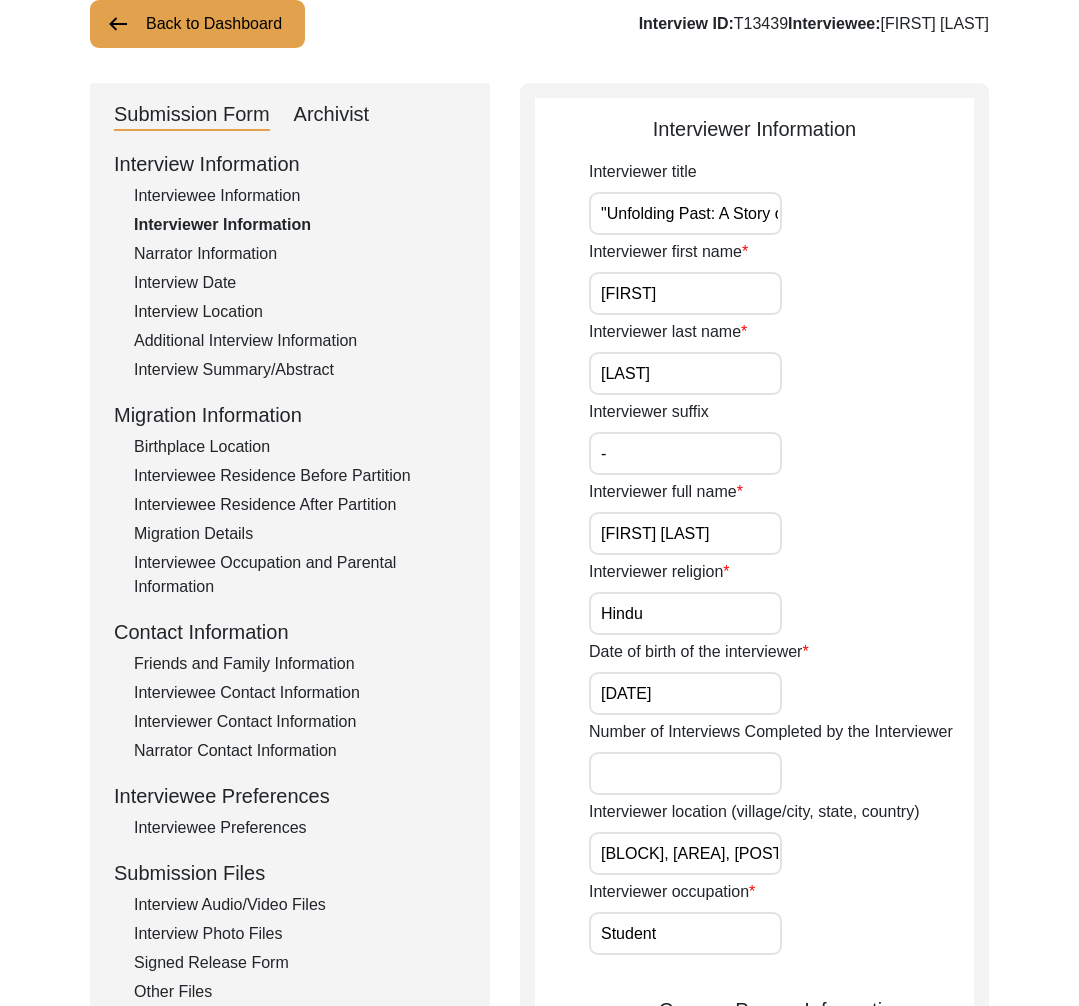 scroll, scrollTop: 208, scrollLeft: 0, axis: vertical 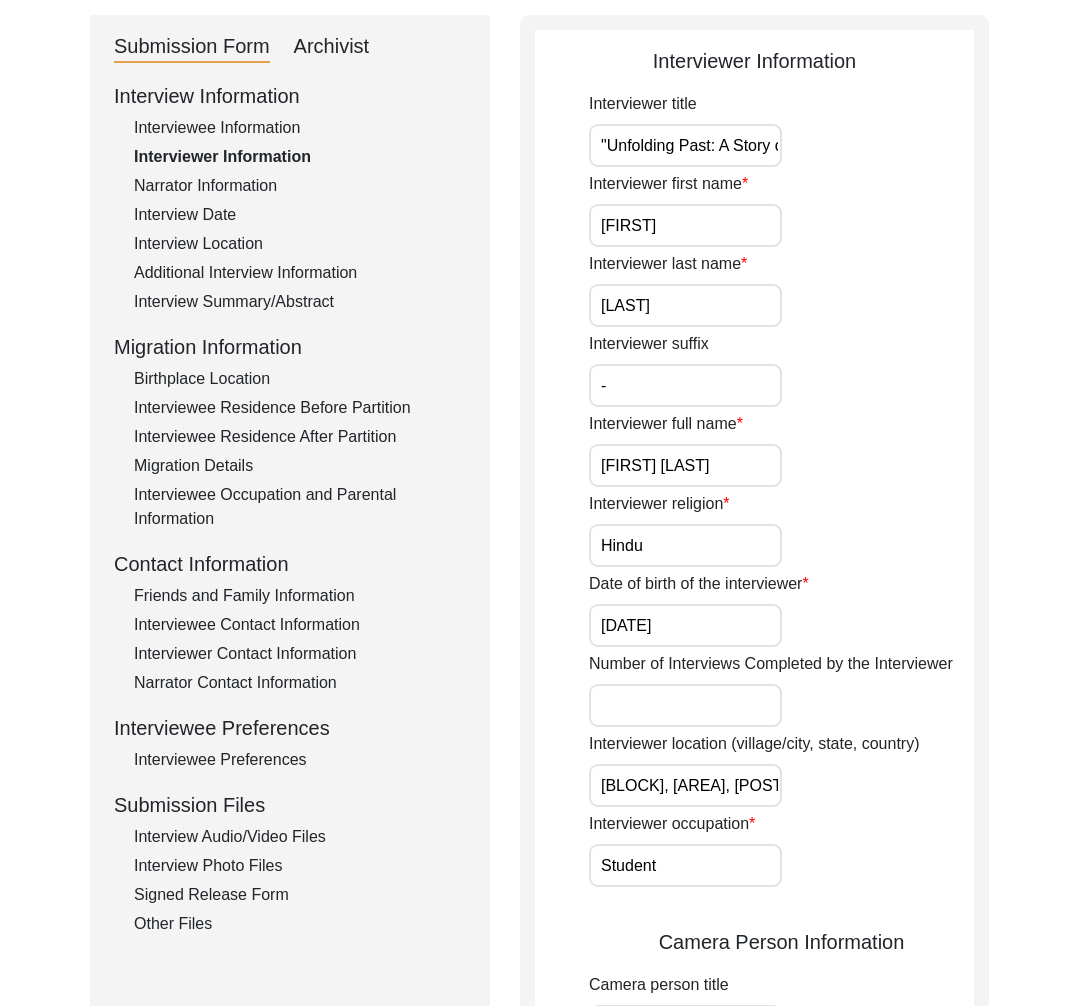 click on "Interview Audio/Video Files" 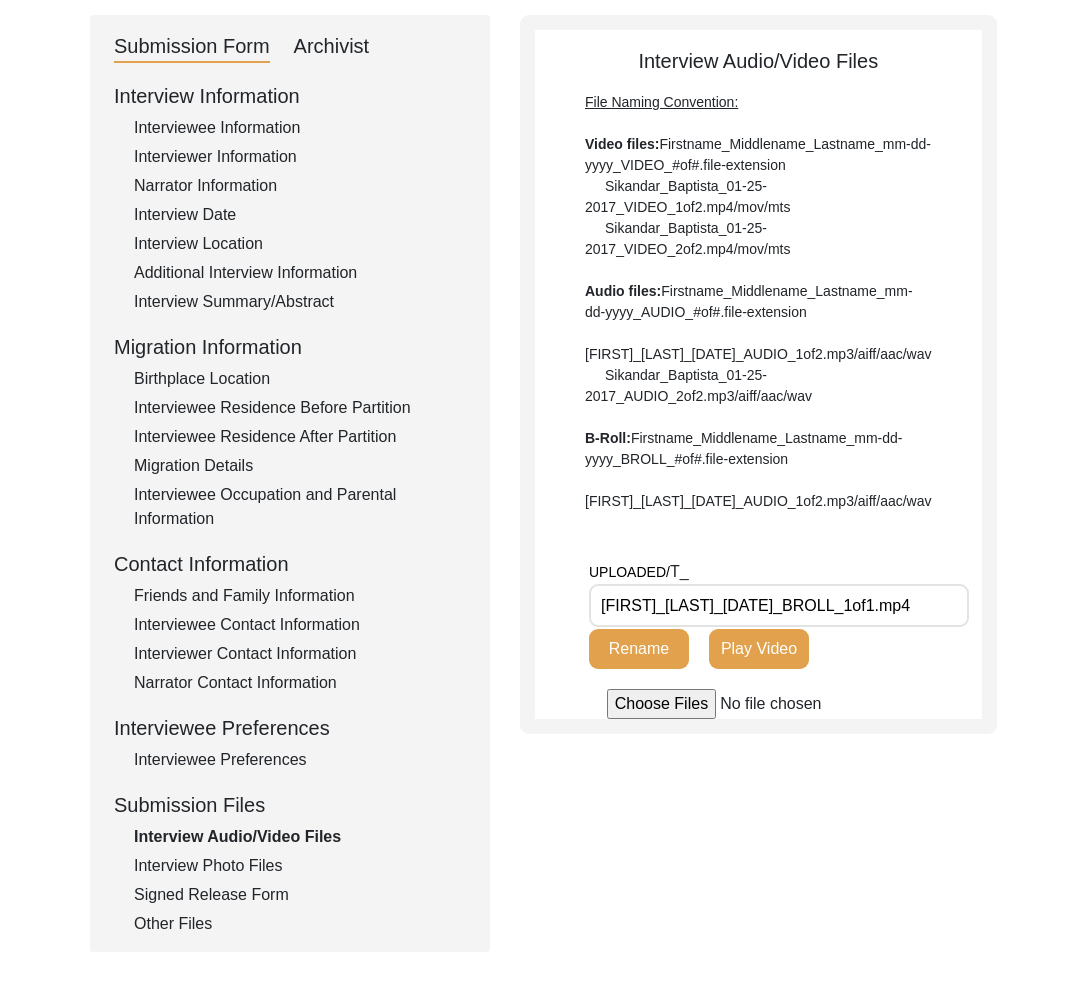 click on "Interviewer Contact Information" 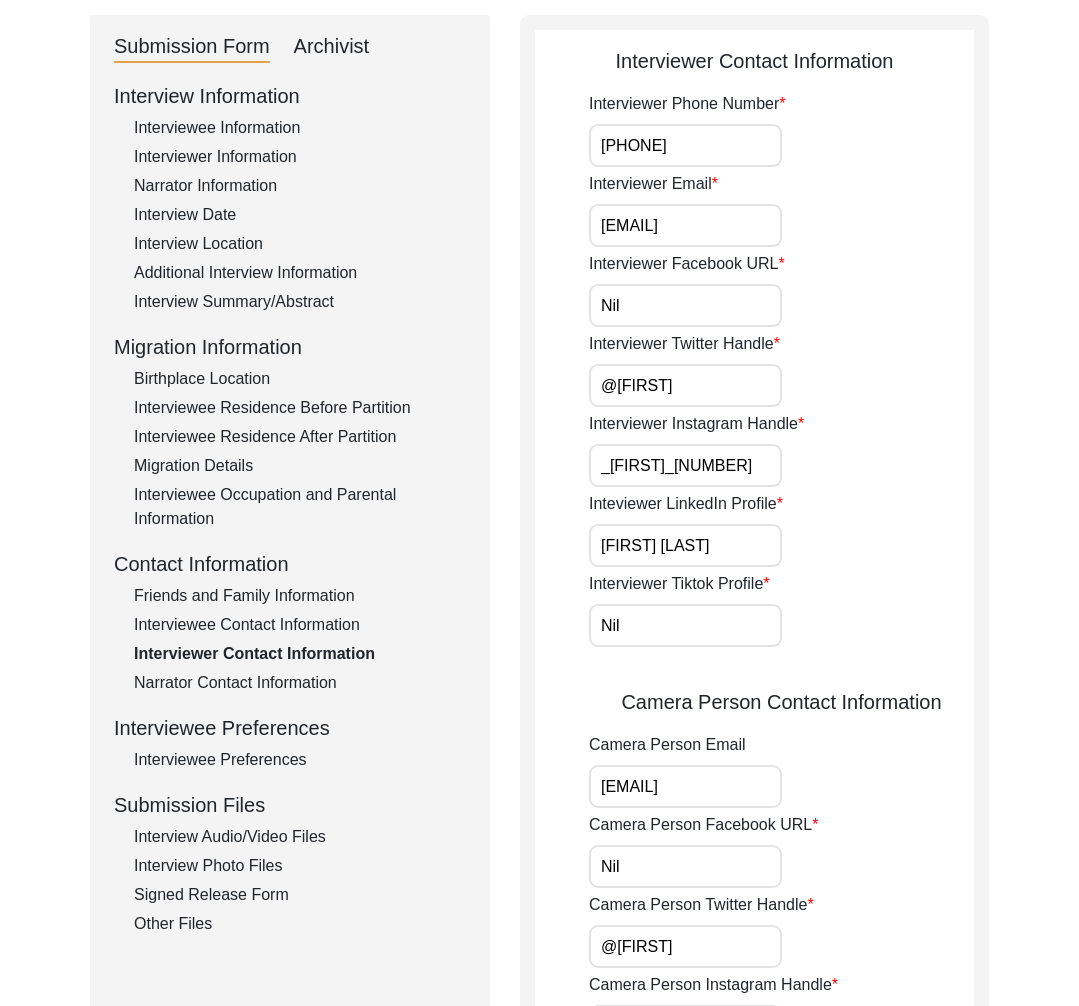 click on "Interview Photo Files" 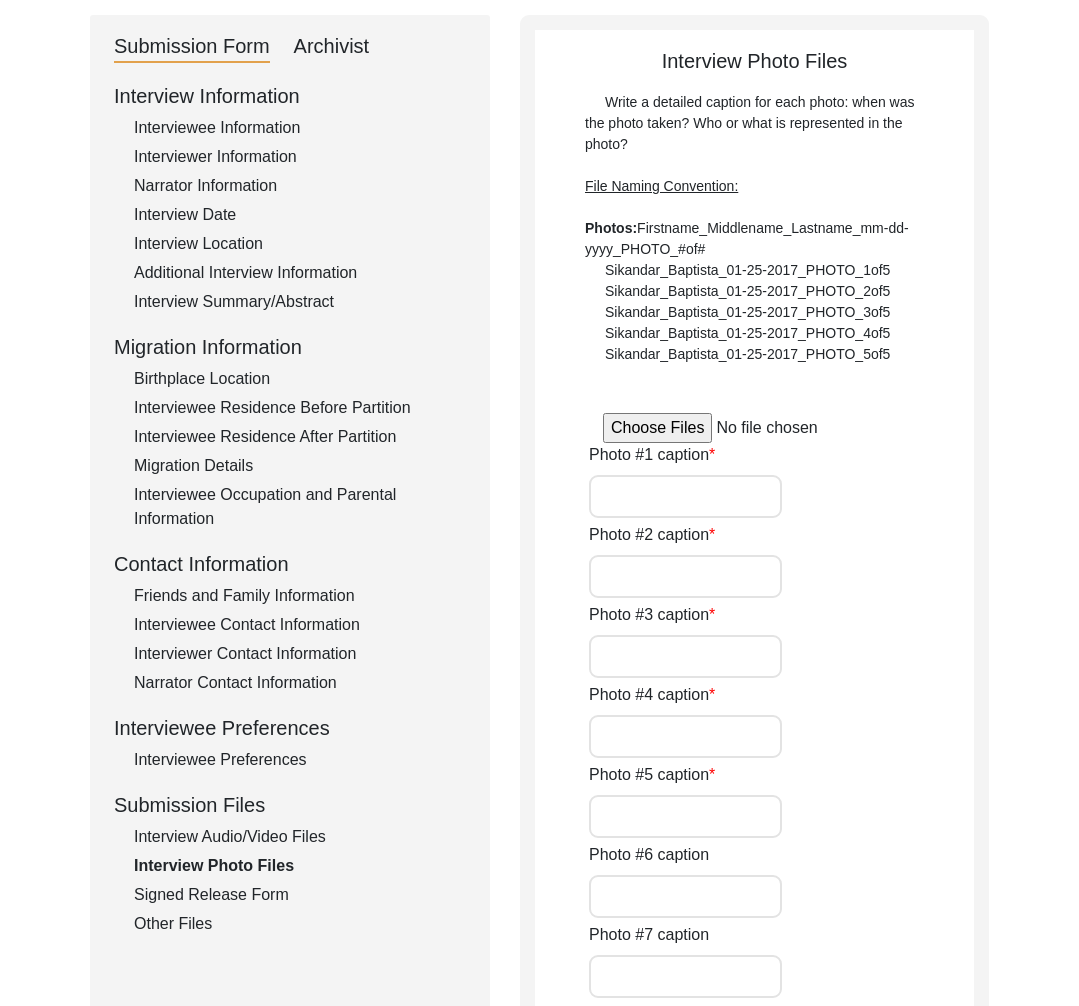 type on "Photographed on the day of the interview- 31.07.2025. The image captures a warm moment of exchange, as the interviewer and interviewee reflect on memories of the Partition over tea." 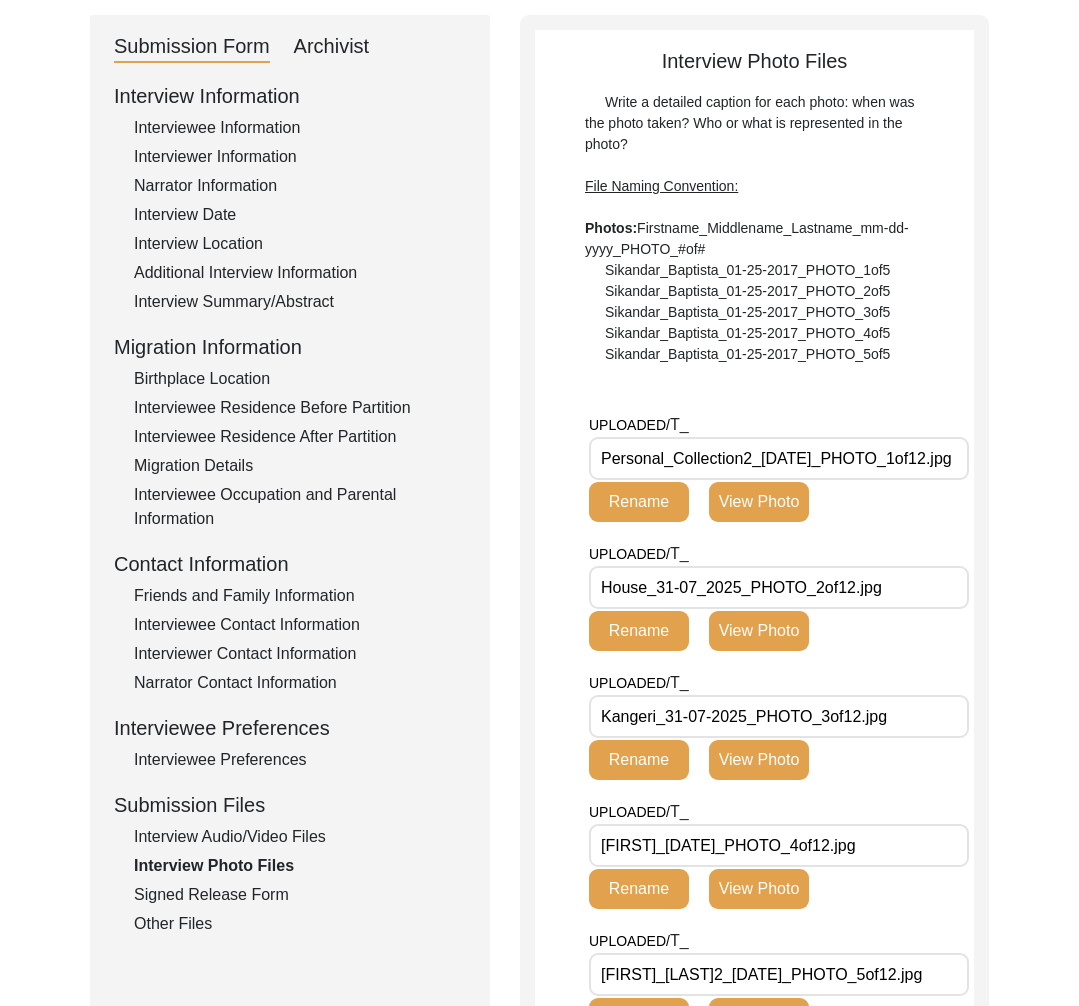 scroll, scrollTop: 0, scrollLeft: 0, axis: both 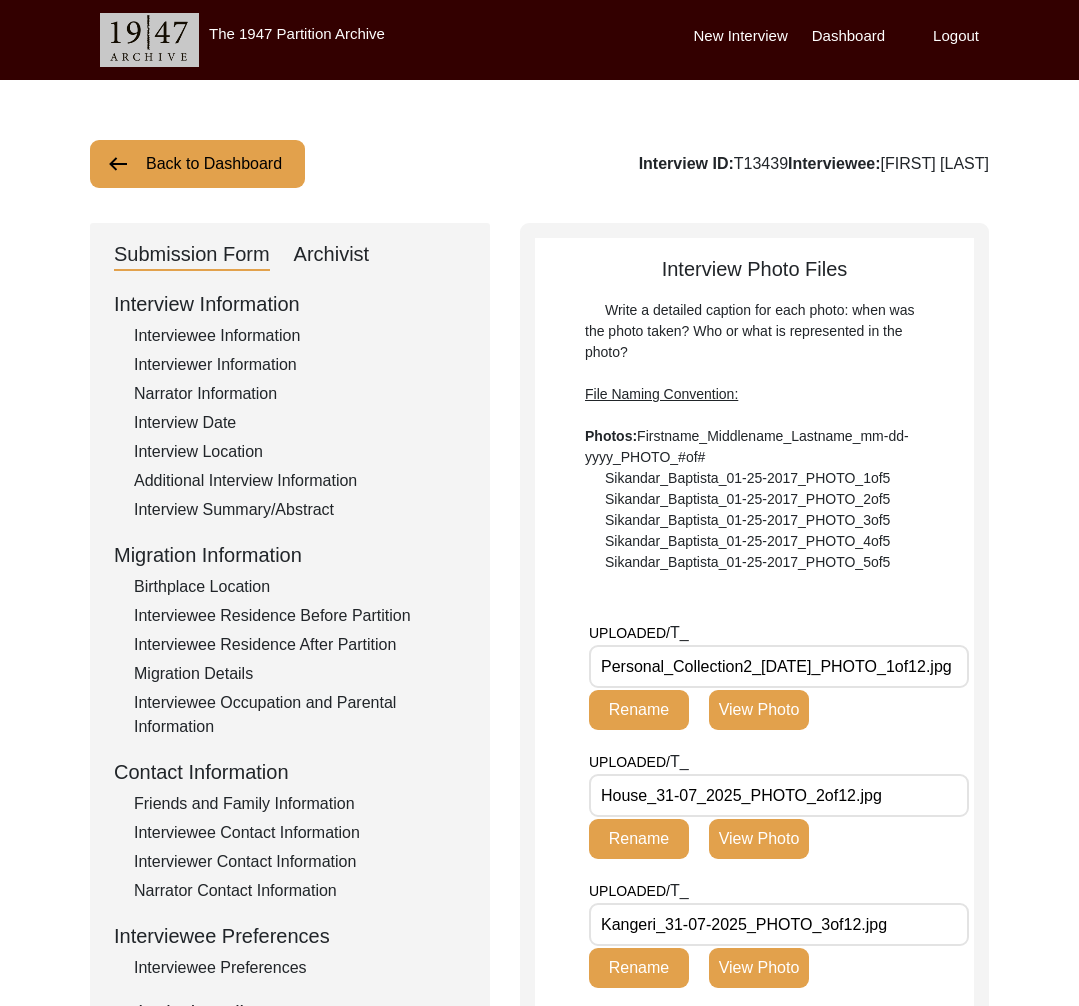 click on "Back to Dashboard" 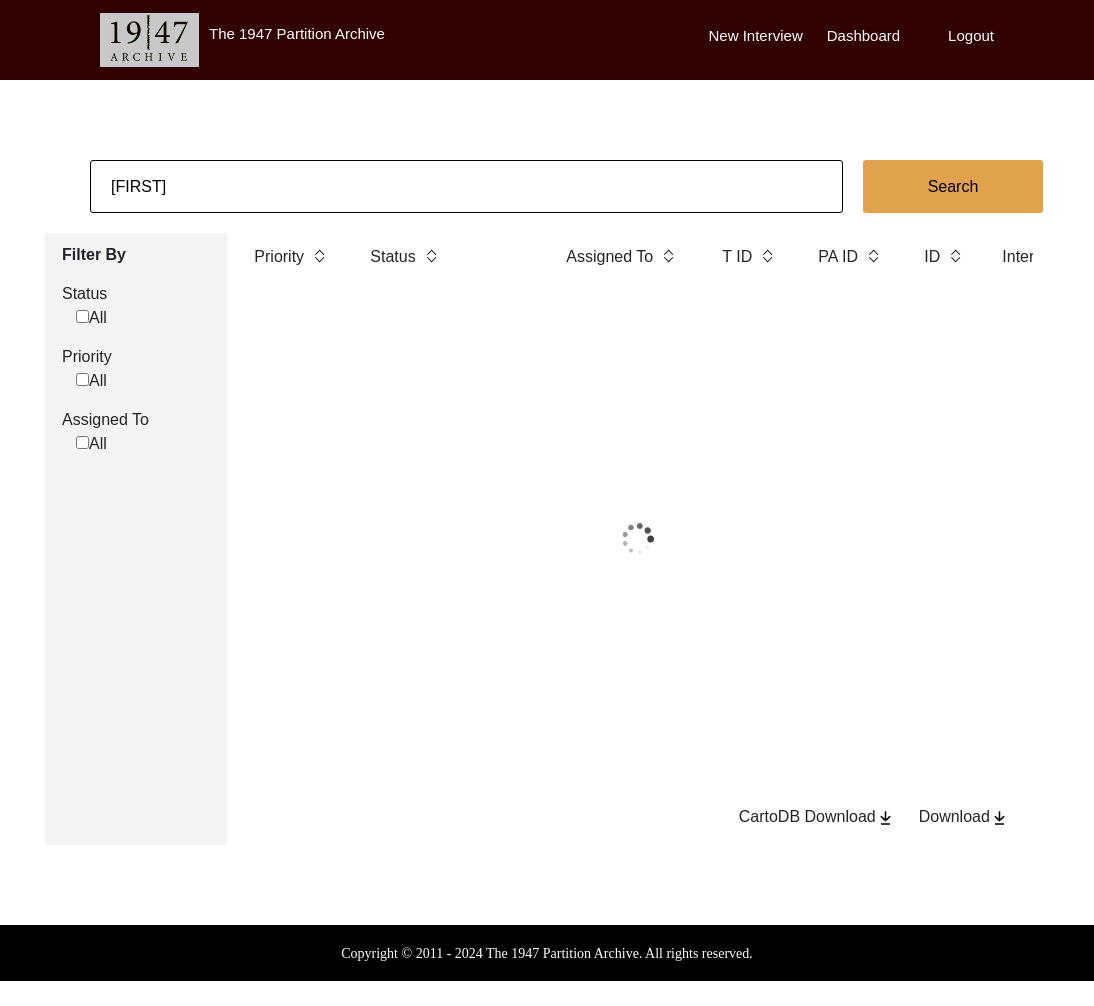 click on "[FIRST]" 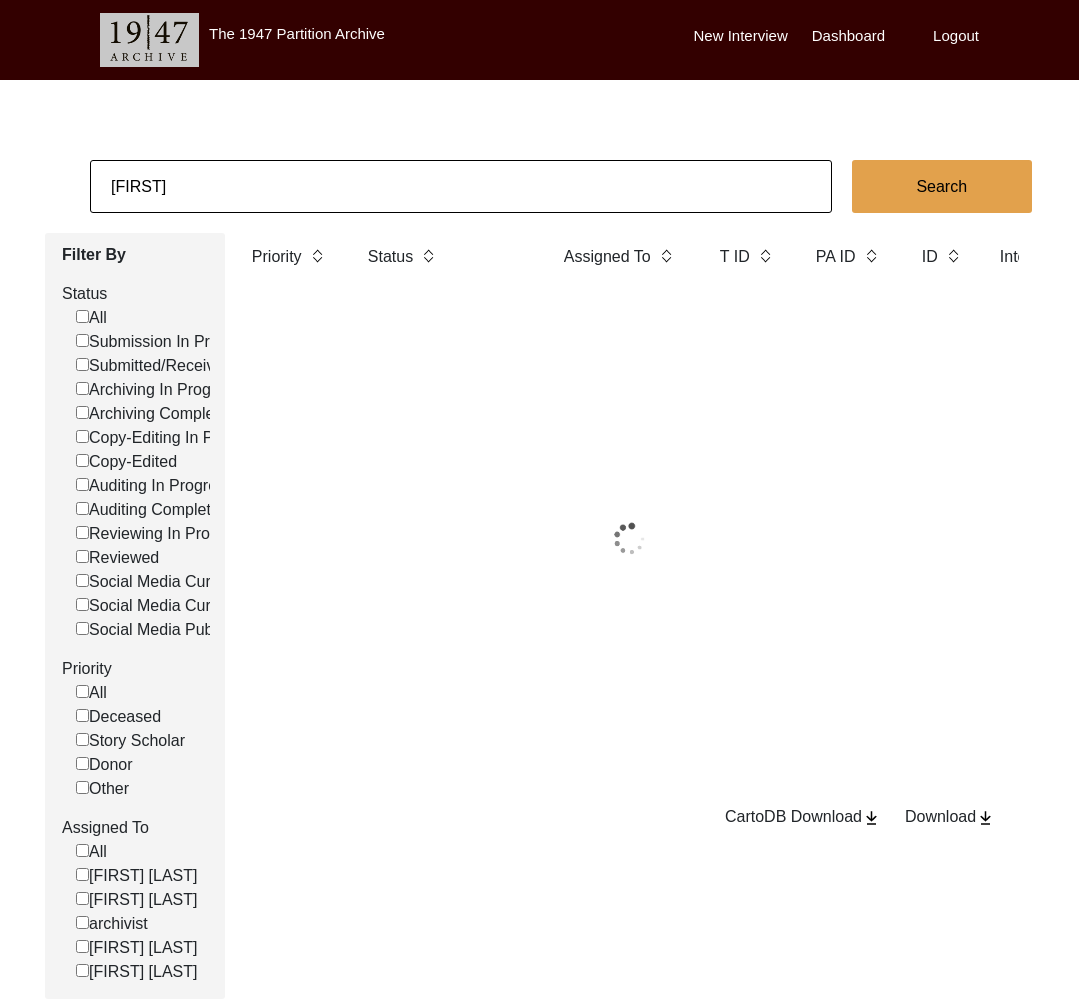 click on "[FIRST]" 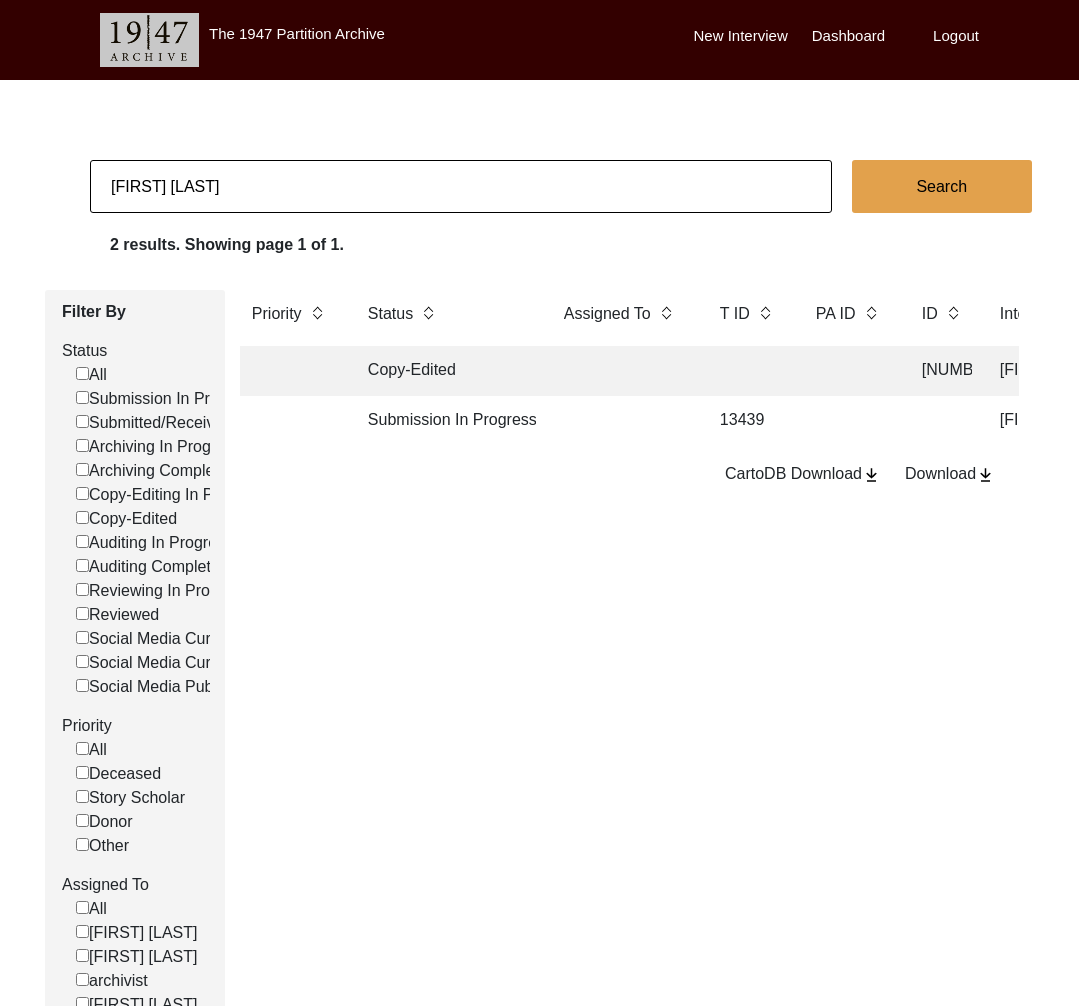 type on "[FIRST] [LAST]" 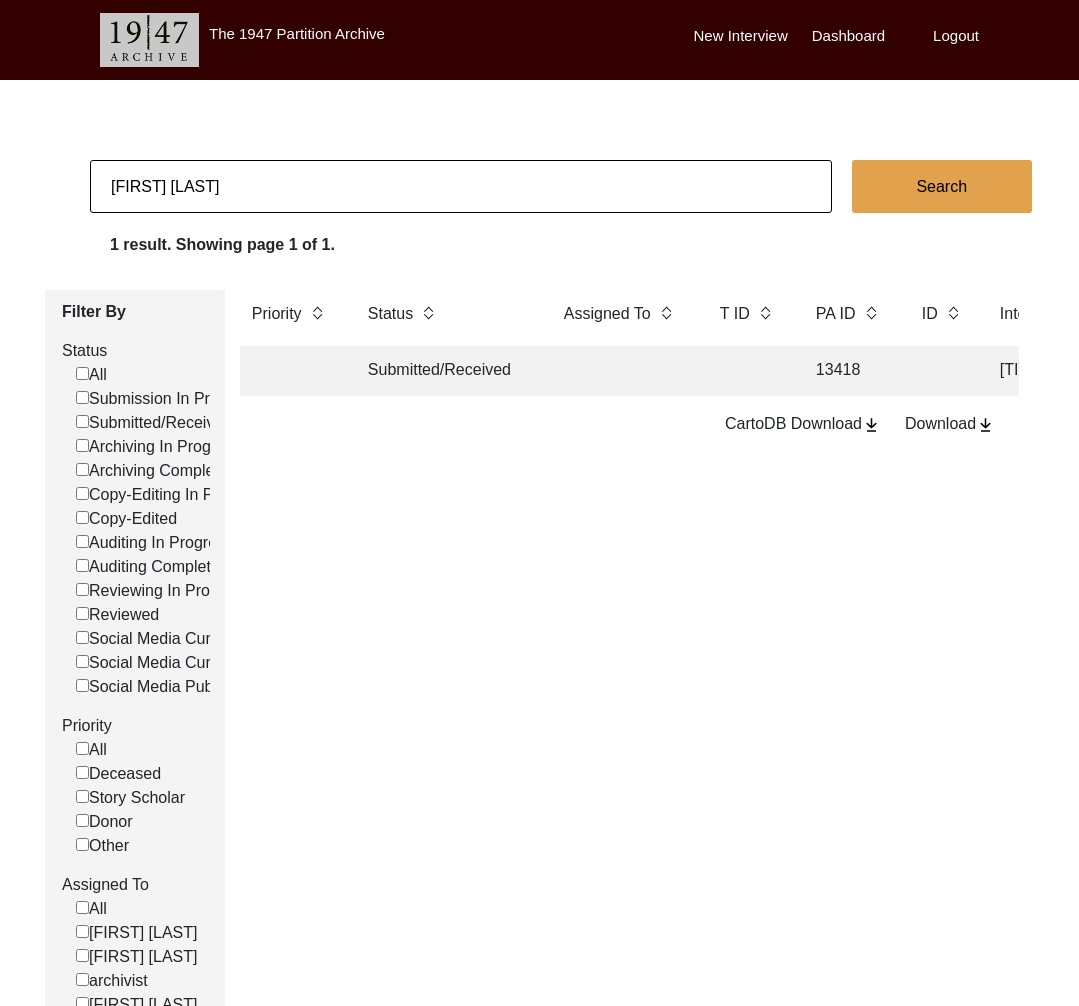 click on "Submitted/Received" 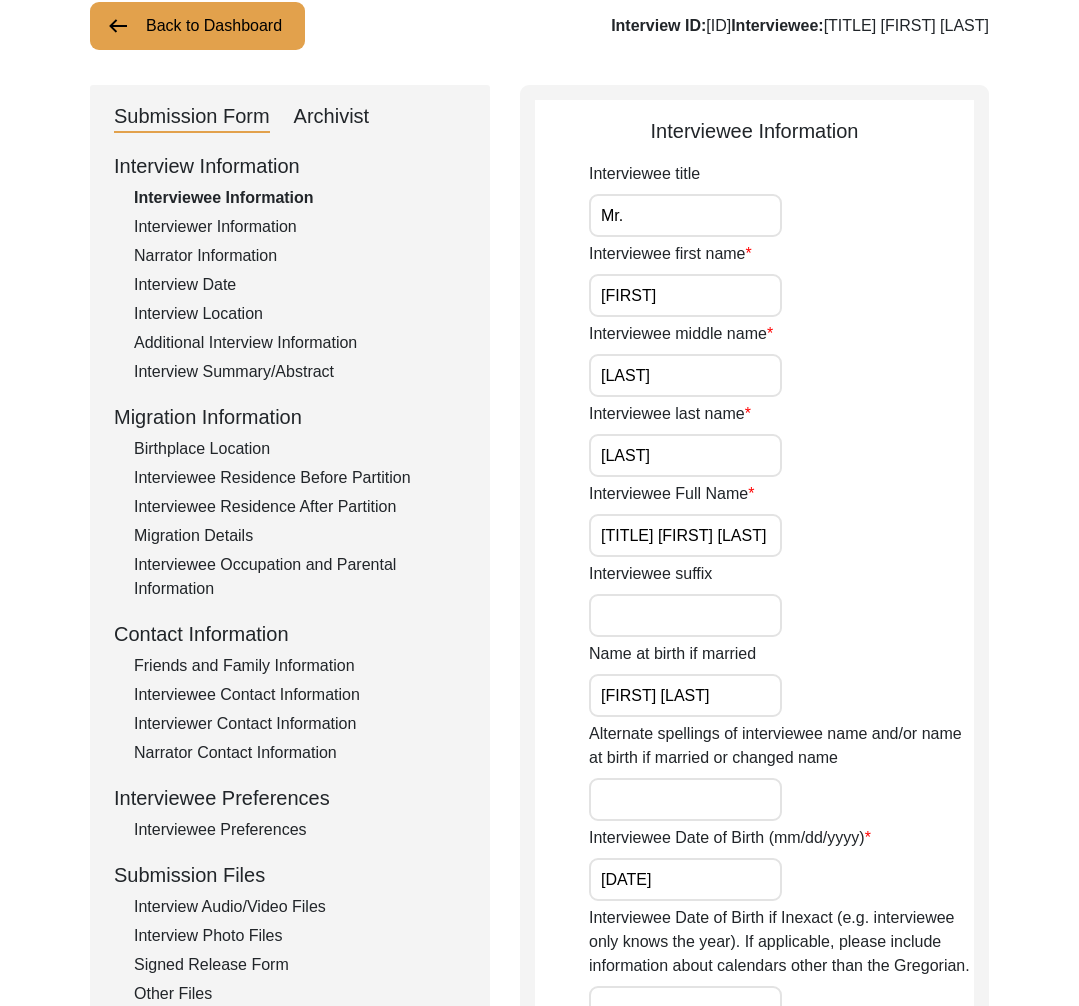 scroll, scrollTop: 227, scrollLeft: 0, axis: vertical 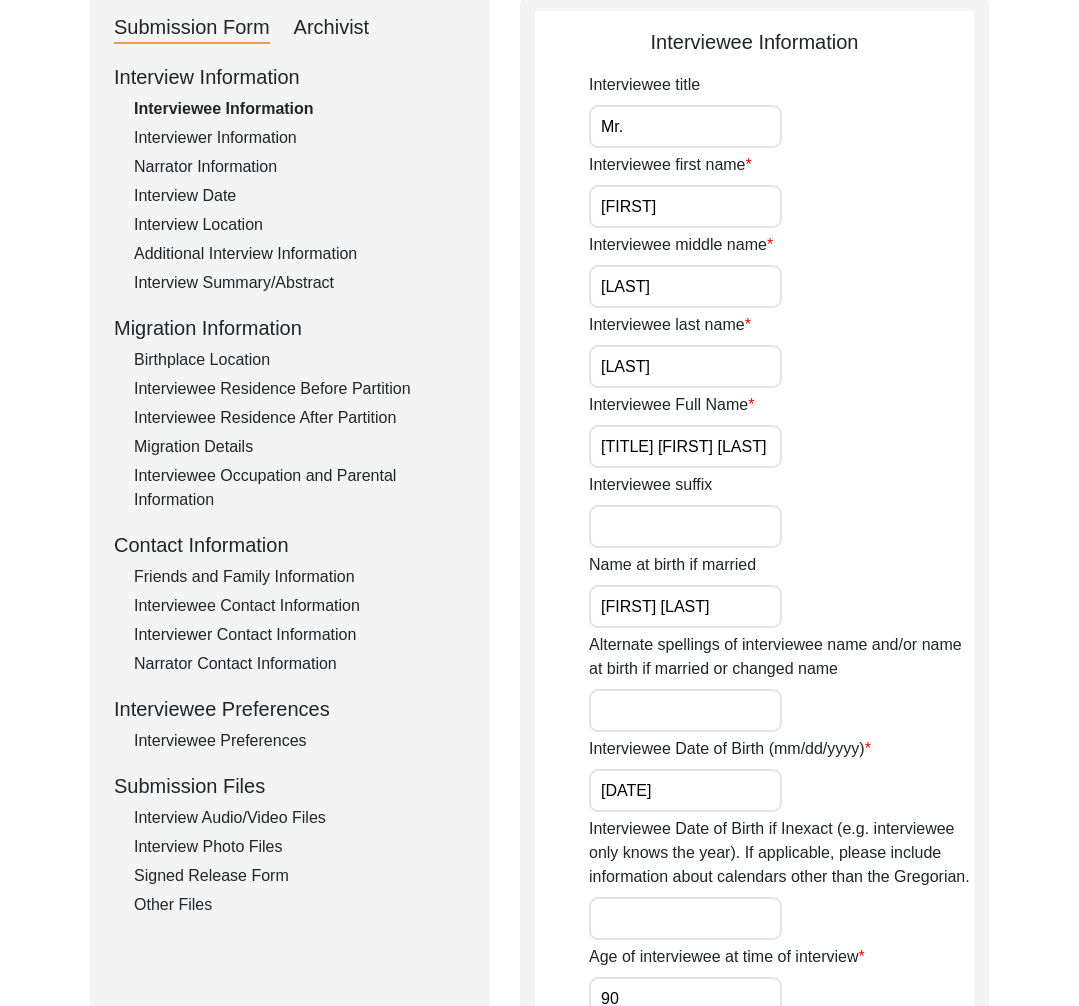 click on "Interview Audio/Video Files" 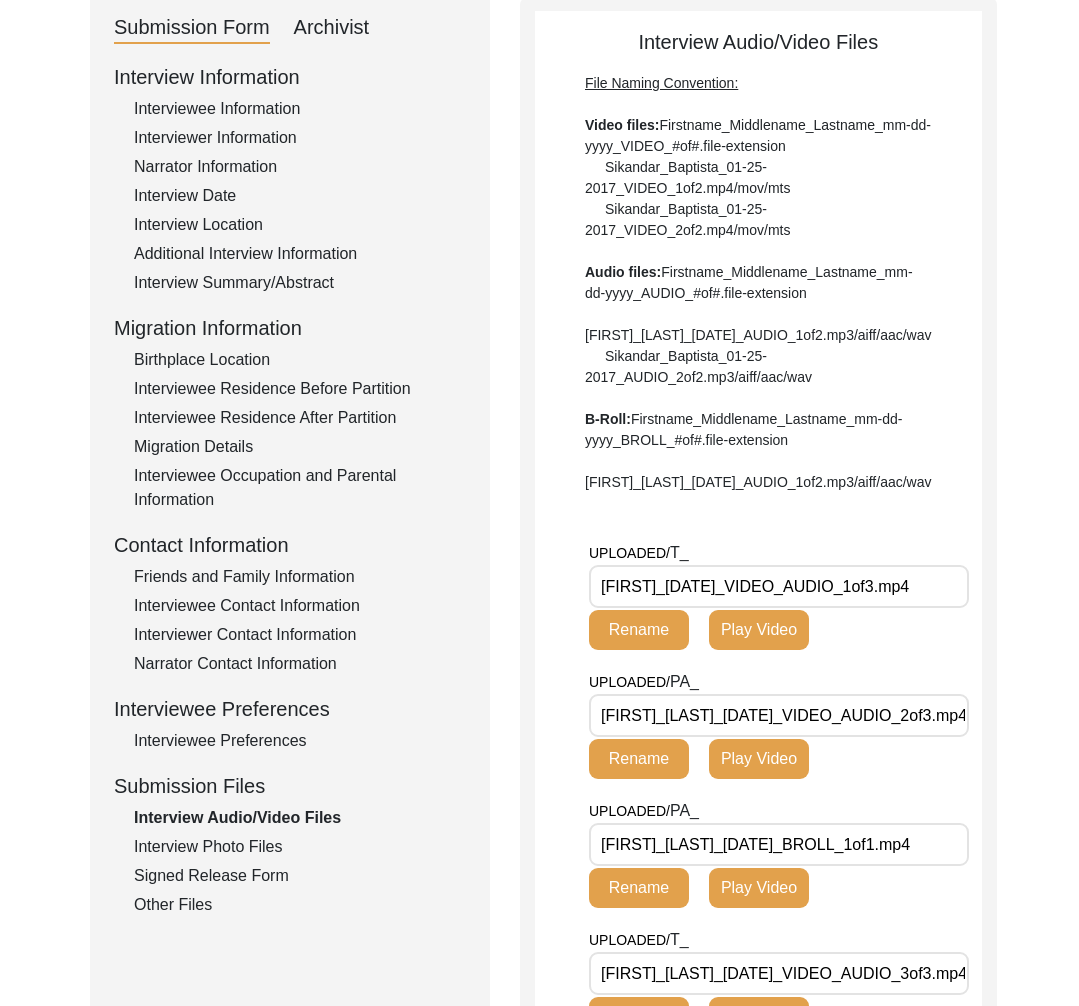 scroll, scrollTop: 0, scrollLeft: 26, axis: horizontal 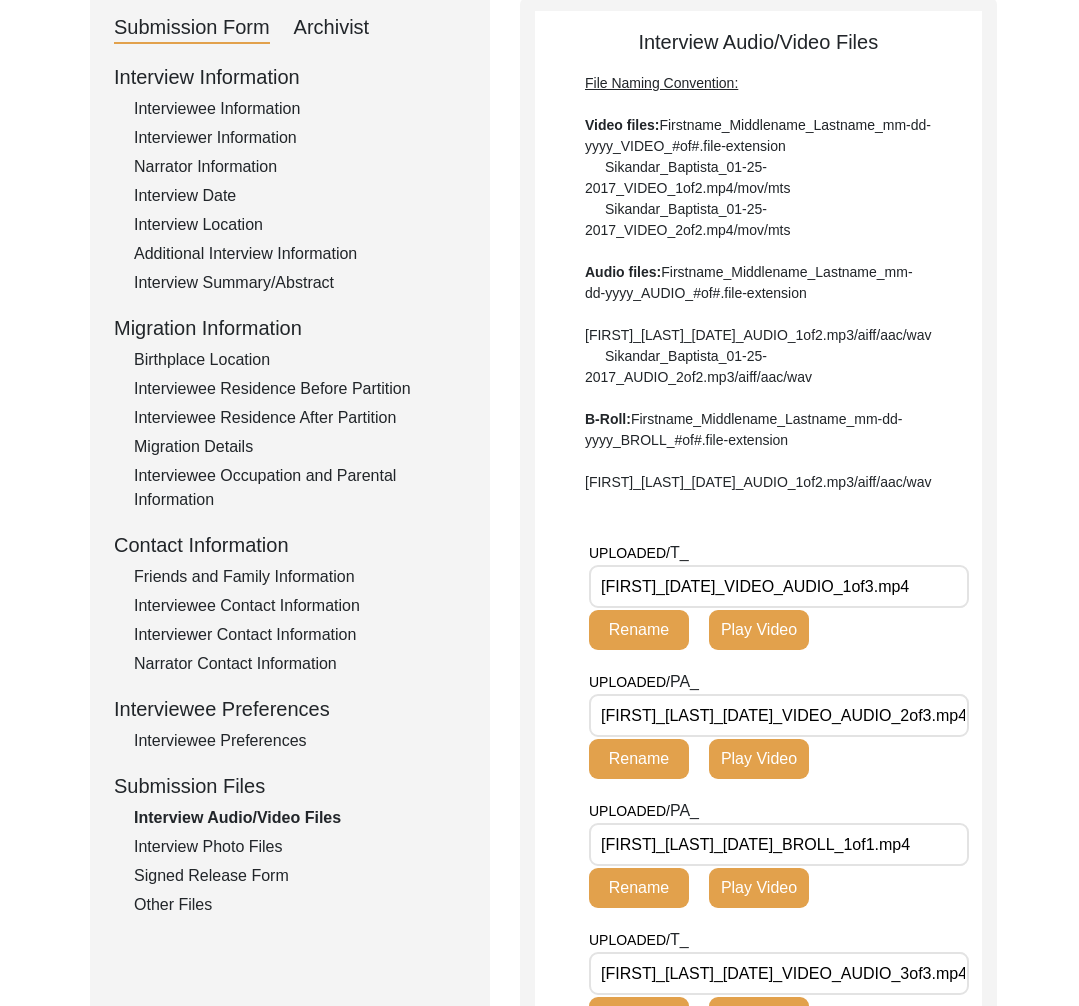 click on "Signed Release Form" 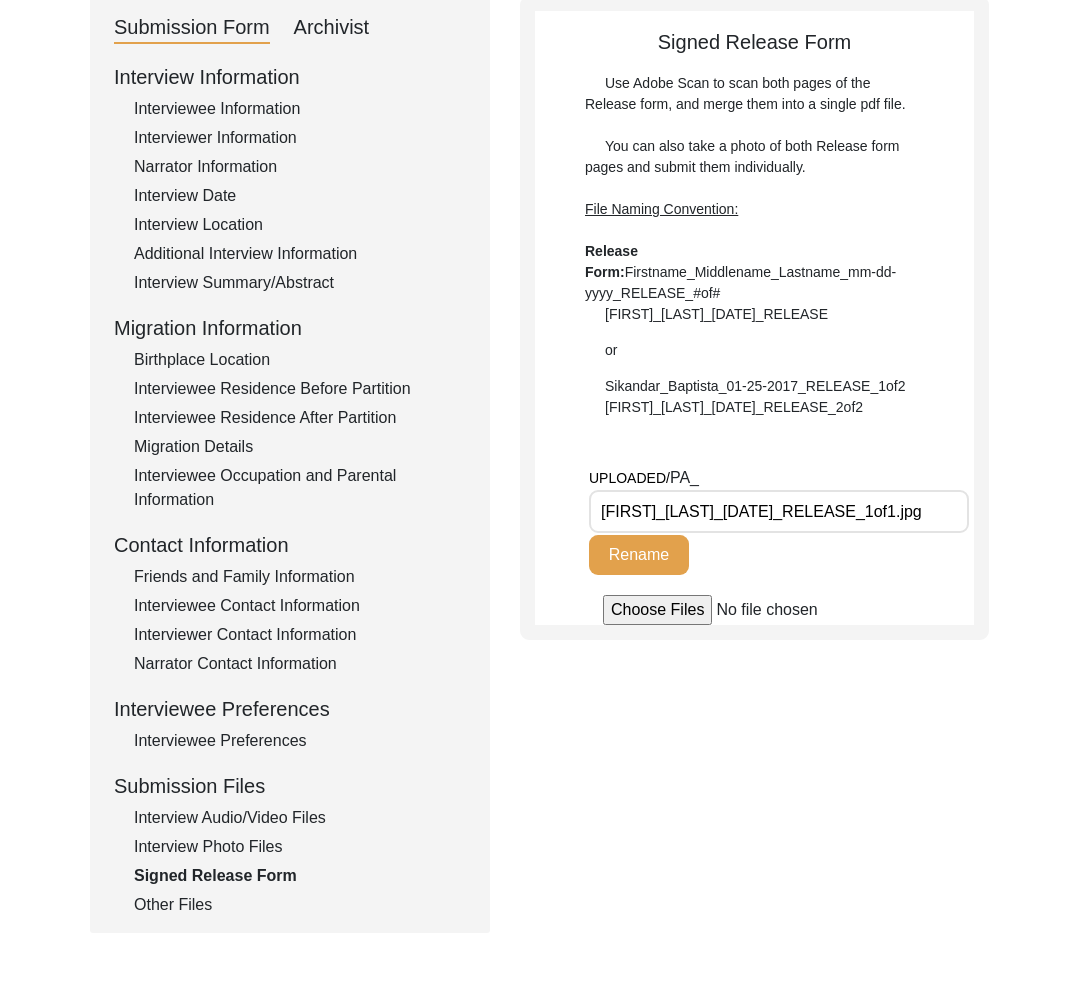 click on "Interview Photo Files" 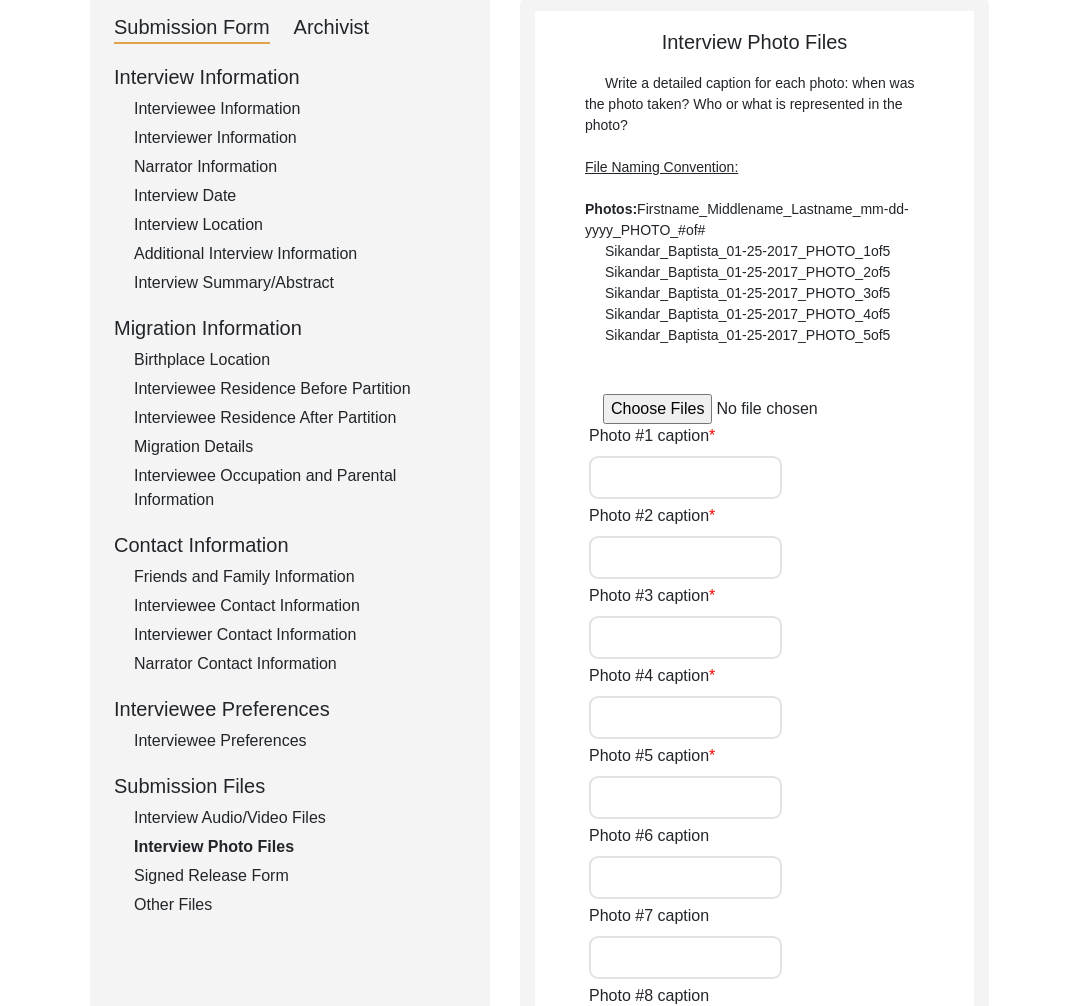 type on "This photo, taken in 1954, shows [FIRST] [LAST] during his first military training in Jabalpur, Madhya Pradesh, marking the beginning of a remarkable journey which was endowed with unwavering dedication, passion and purpose." 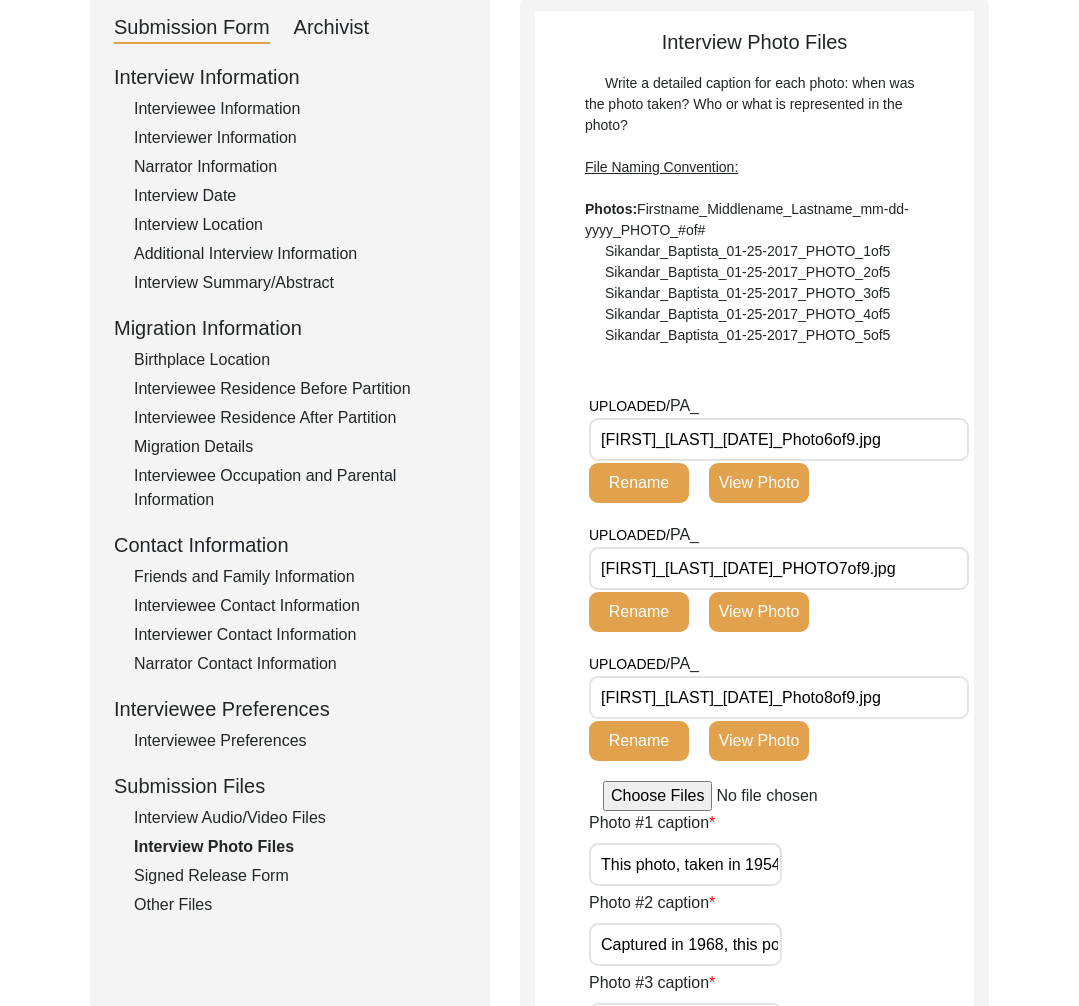 click on "Interview Information   Interviewee Information   Interviewer Information   Narrator Information   Interview Date   Interview Location   Additional Interview Information   Interview Summary/Abstract   Migration Information   Birthplace Location   Interviewee Residence Before Partition   Interviewee Residence After Partition   Migration Details   Interviewee Occupation and Parental Information   Contact Information   Friends and Family Information   Interviewee Contact Information   Interviewer Contact Information   Narrator Contact Information   Interviewee Preferences   Interviewee Preferences   Submission Files   Interview Audio/Video Files   Interview Photo Files   Signed Release Form   Other Files" 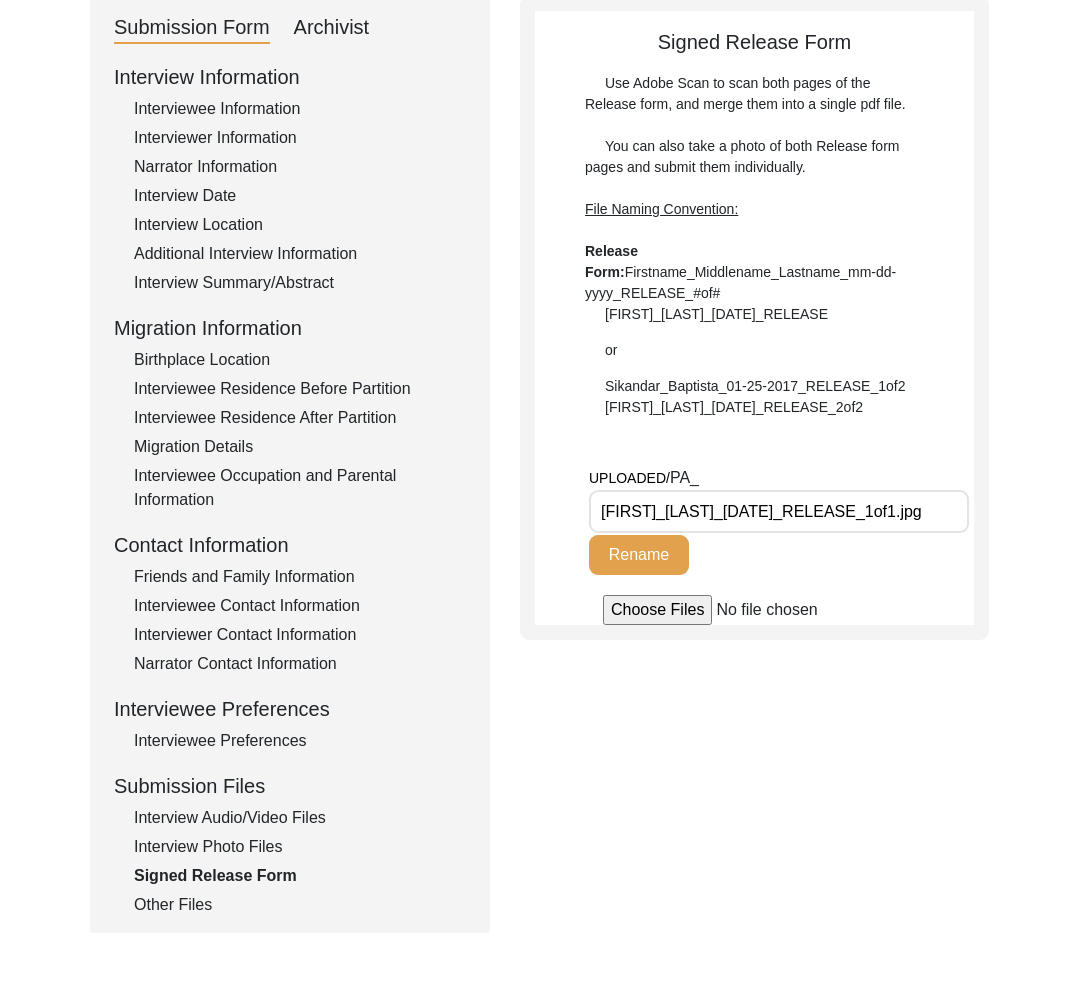 scroll, scrollTop: 0, scrollLeft: 84, axis: horizontal 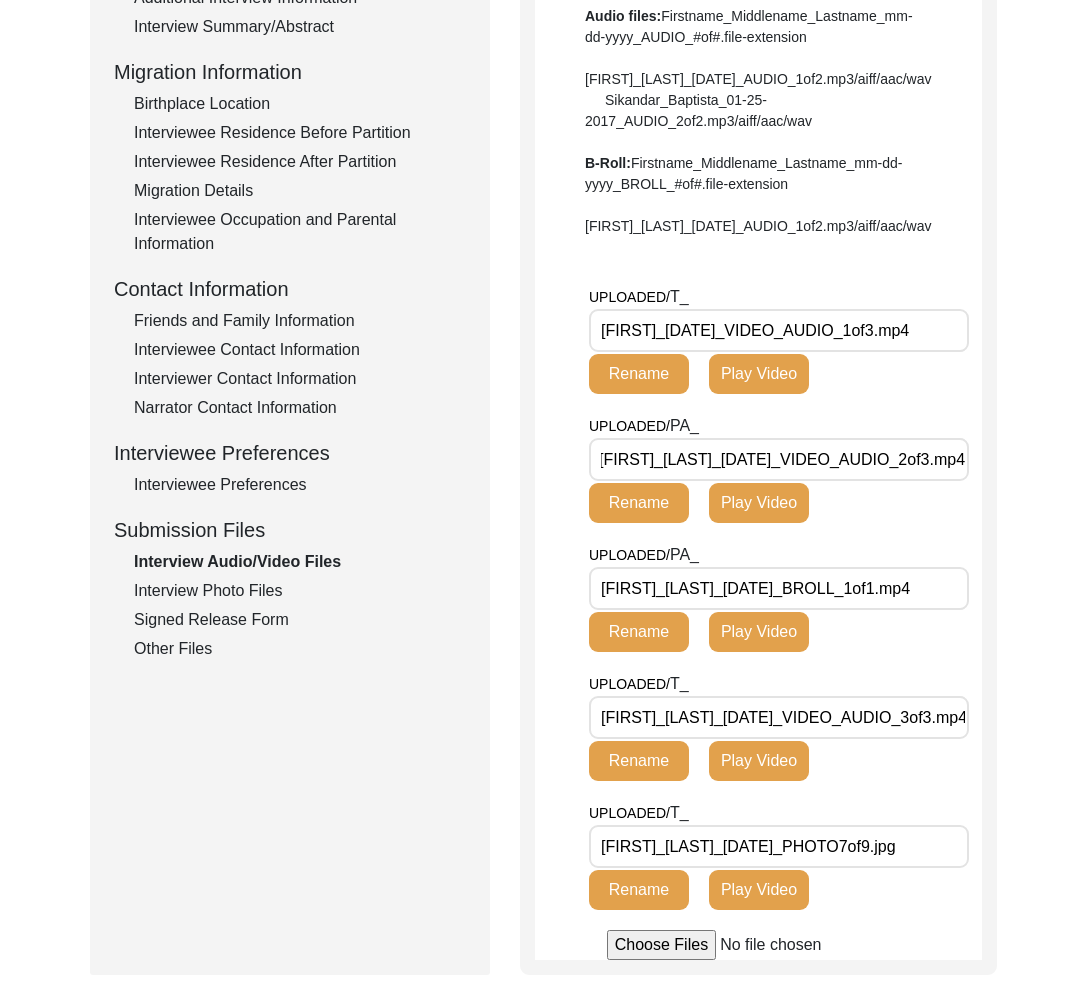 click on "[FIRST]_[LAST]_[DATE]_VIDEO_AUDIO_2of3.mp4" at bounding box center (779, 459) 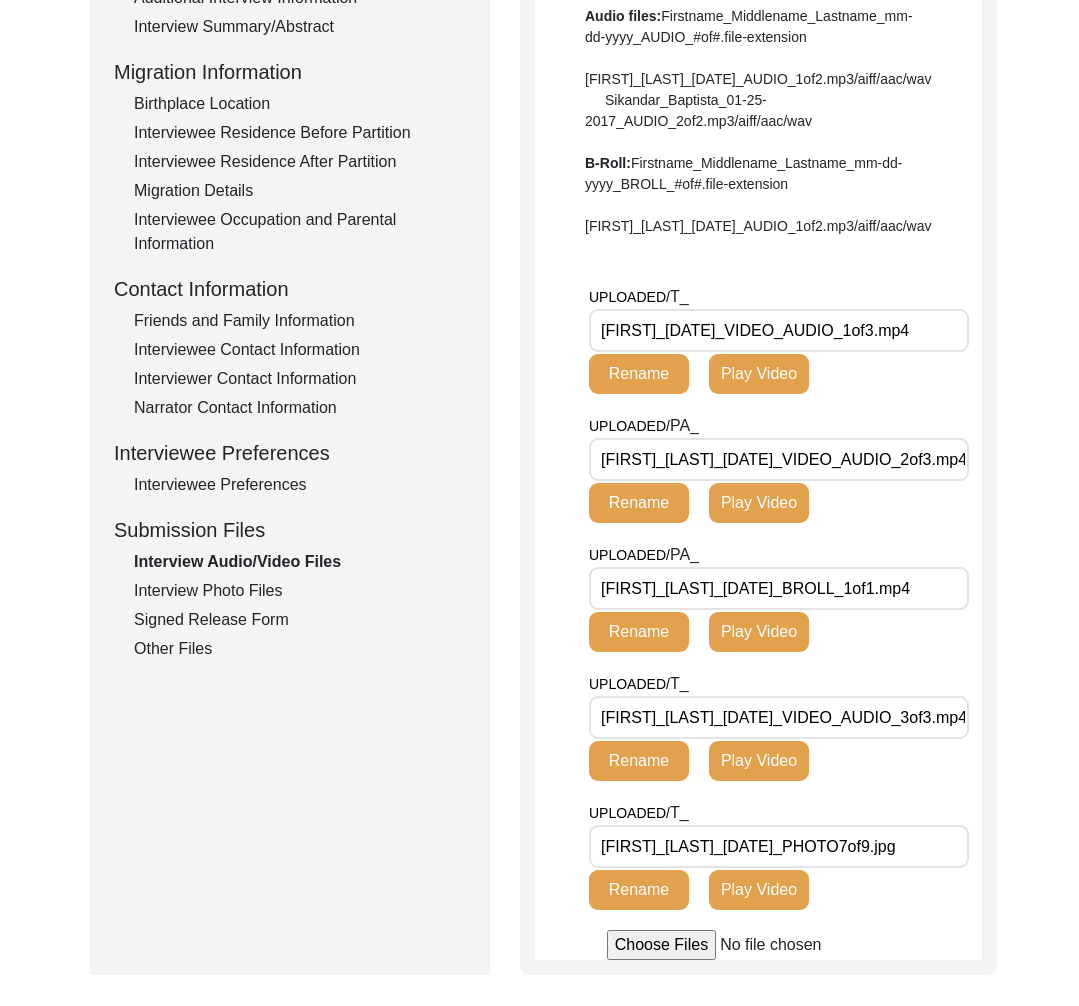 click on "[FIRST]_[LAST]_[DATE]_BROLL_1of1.mp4" at bounding box center (779, 588) 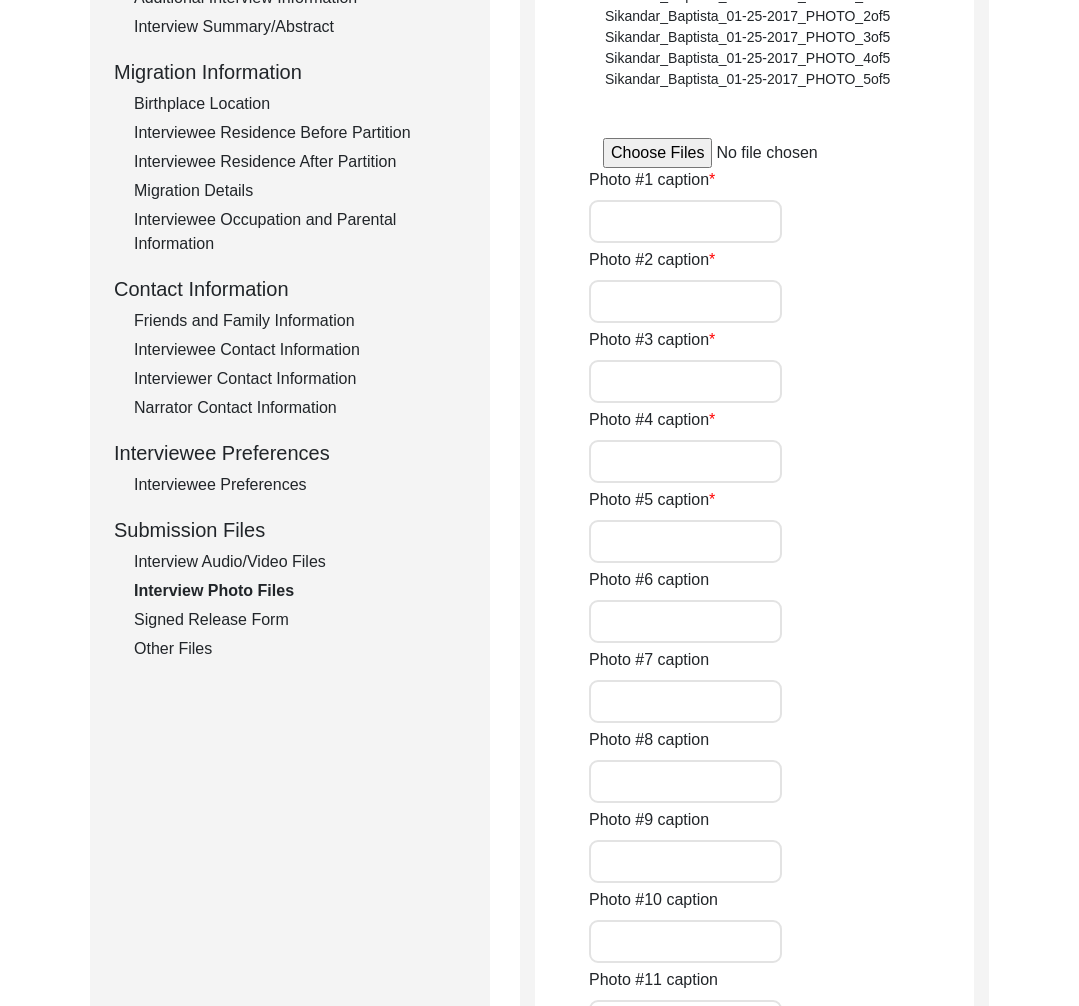 type on "This photo, taken in 1954, shows [FIRST] [LAST] during his first military training in Jabalpur, Madhya Pradesh, marking the beginning of a remarkable journey which was endowed with unwavering dedication, passion and purpose." 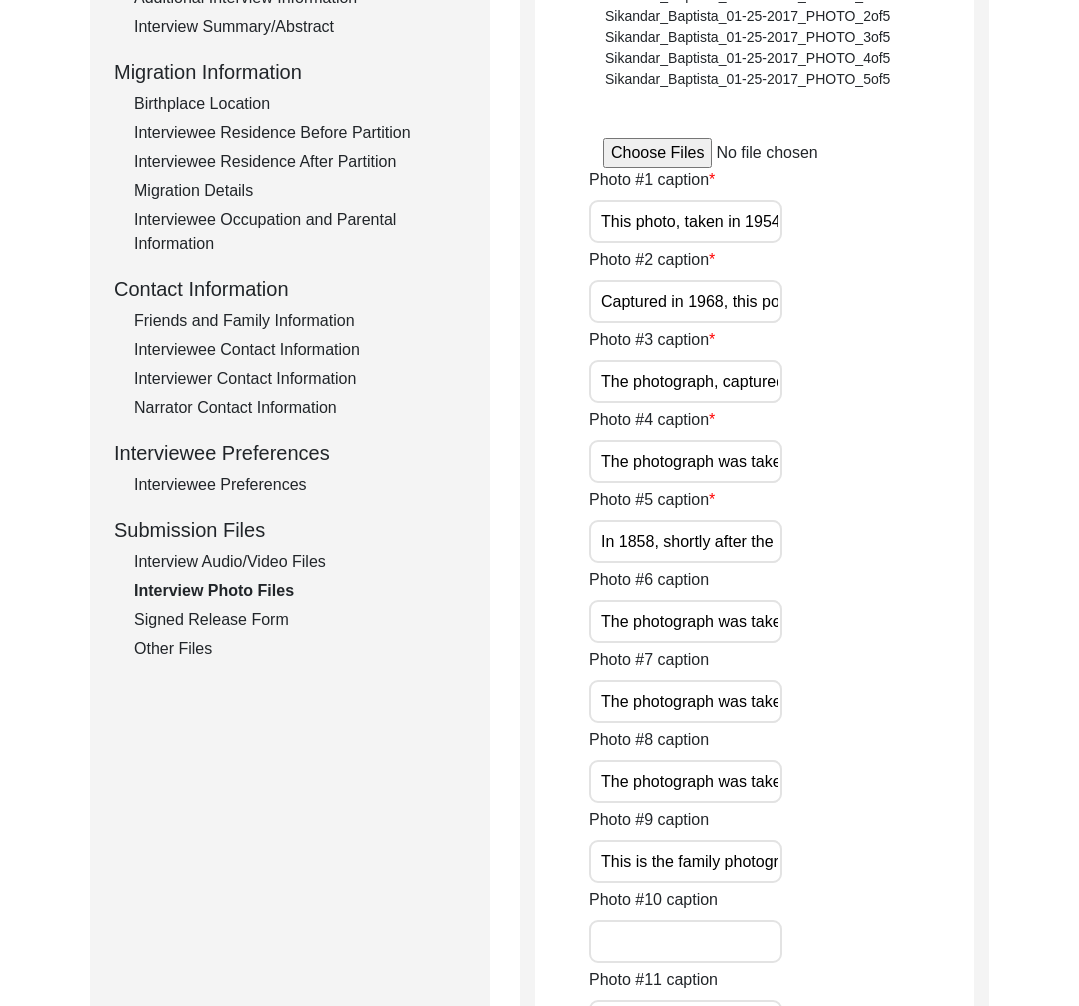 click on "Signed Release Form" 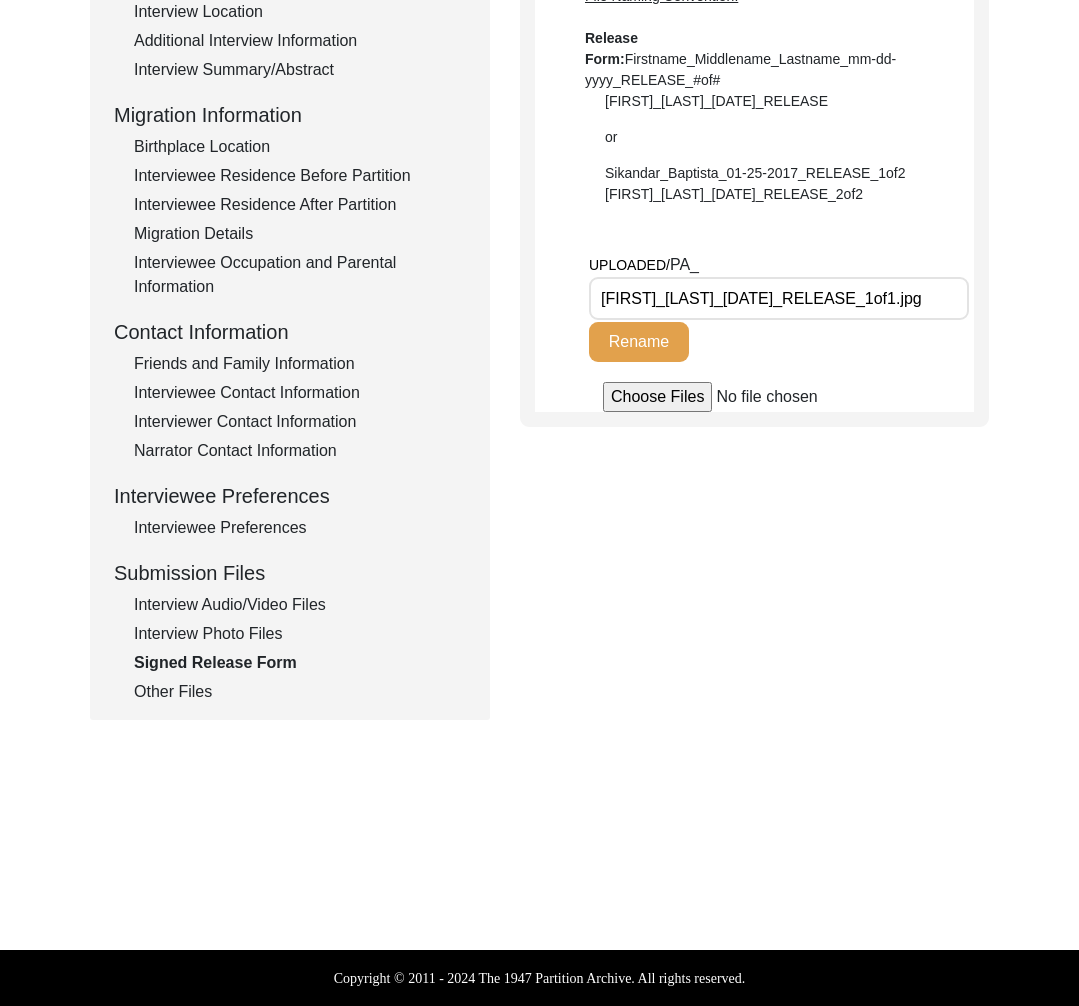scroll, scrollTop: 0, scrollLeft: 0, axis: both 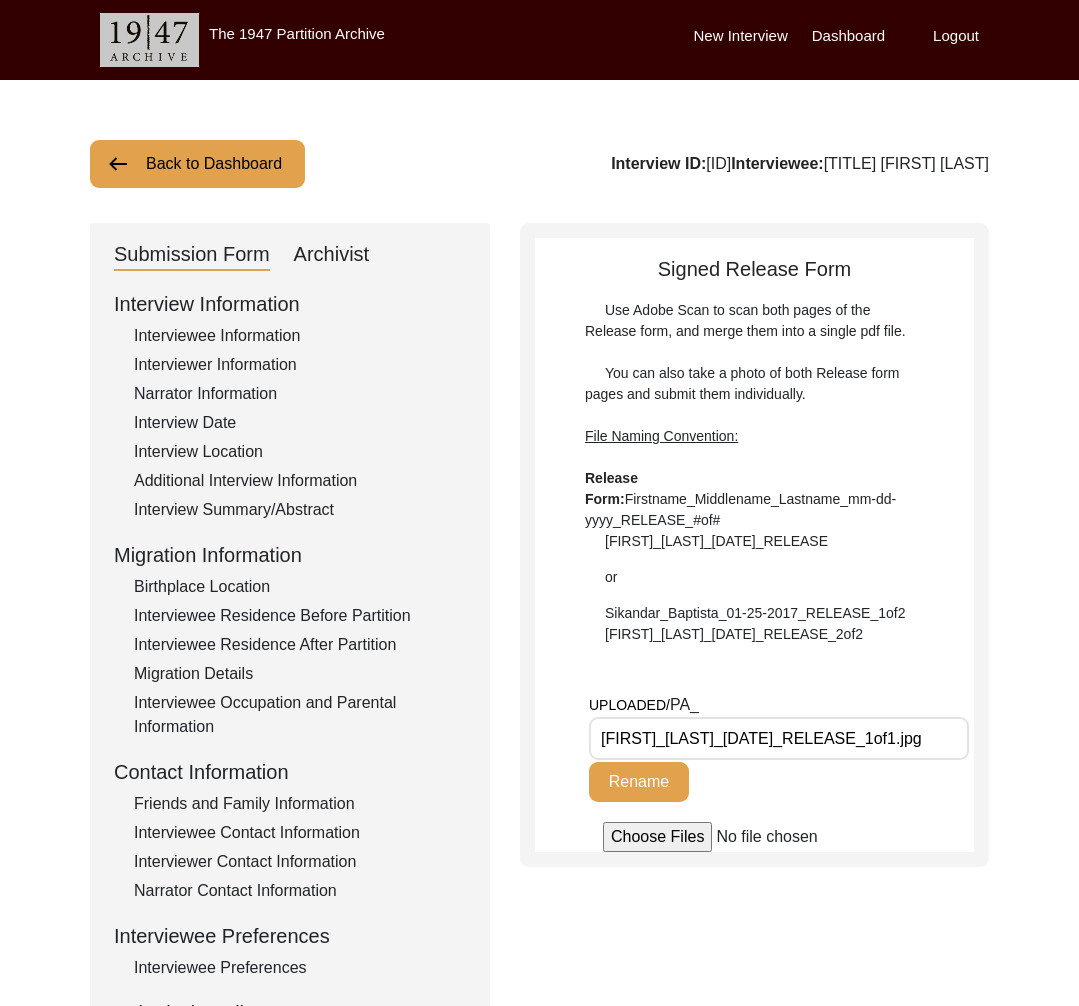 click on "Interviewer Information" 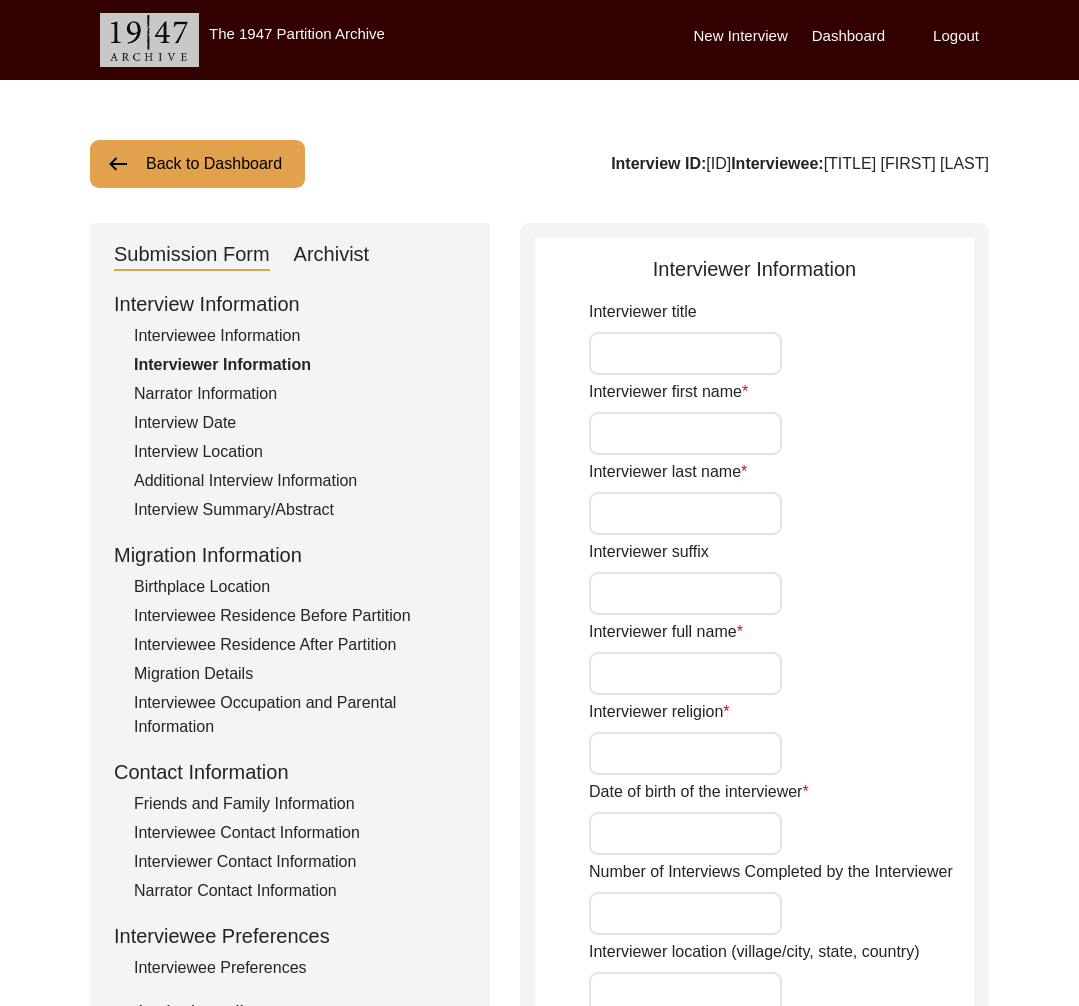 type on "[TITLE]" 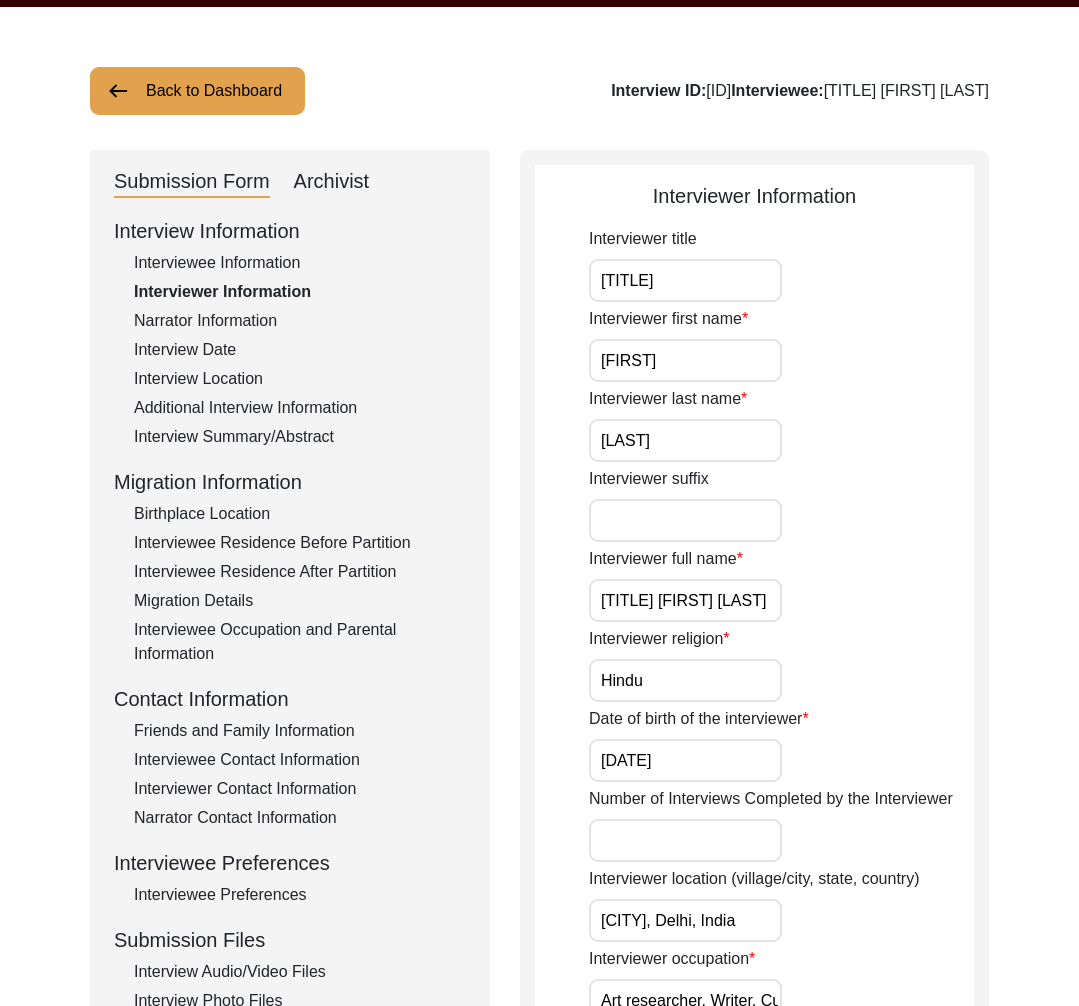 scroll, scrollTop: 124, scrollLeft: 0, axis: vertical 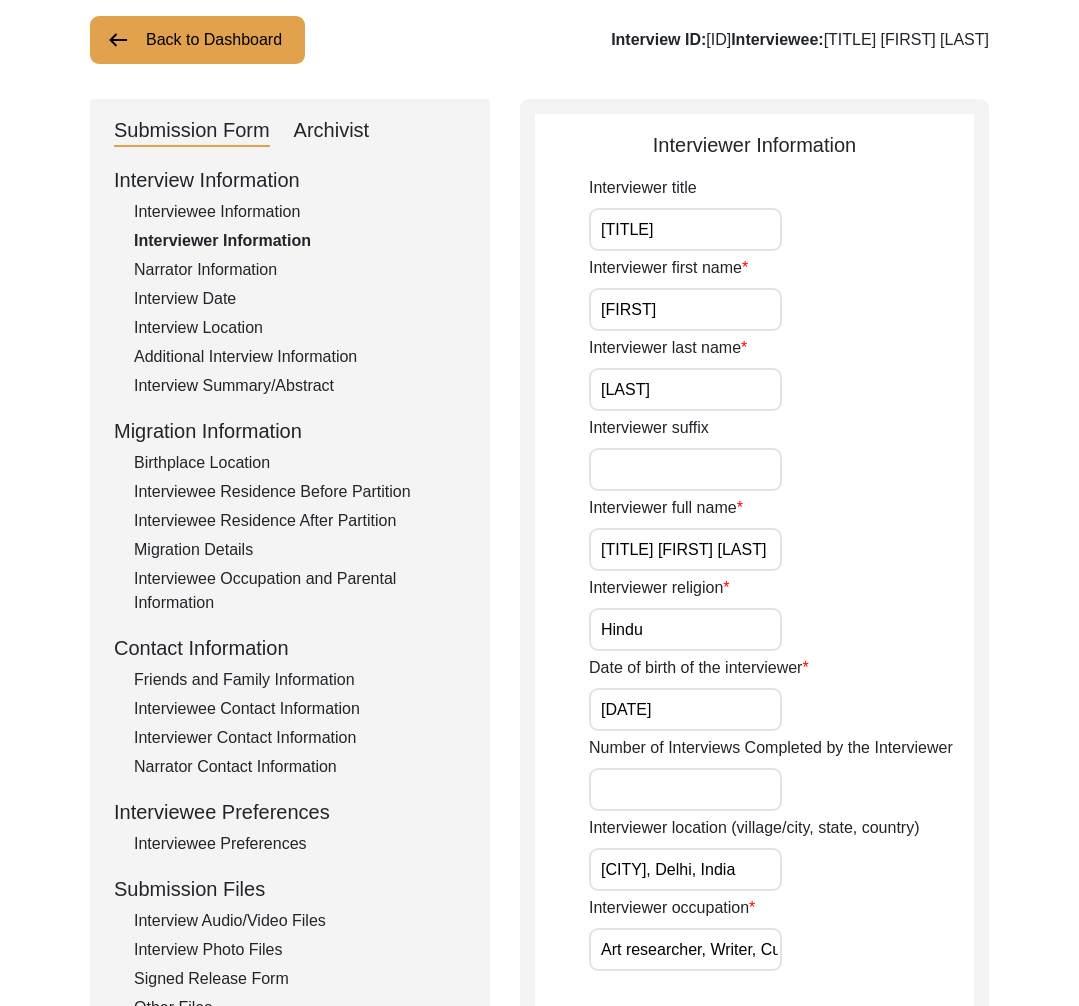 click on "Interview Audio/Video Files" 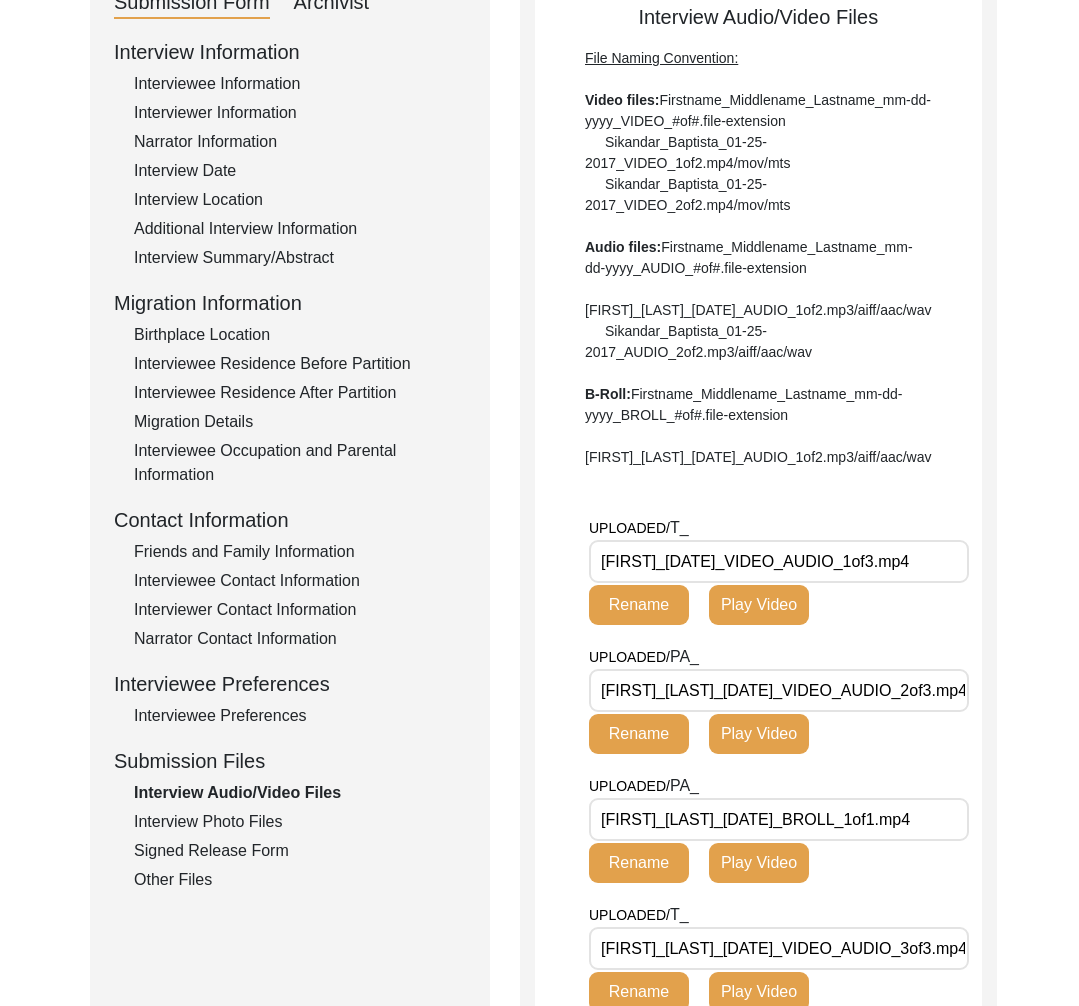 scroll, scrollTop: 377, scrollLeft: 0, axis: vertical 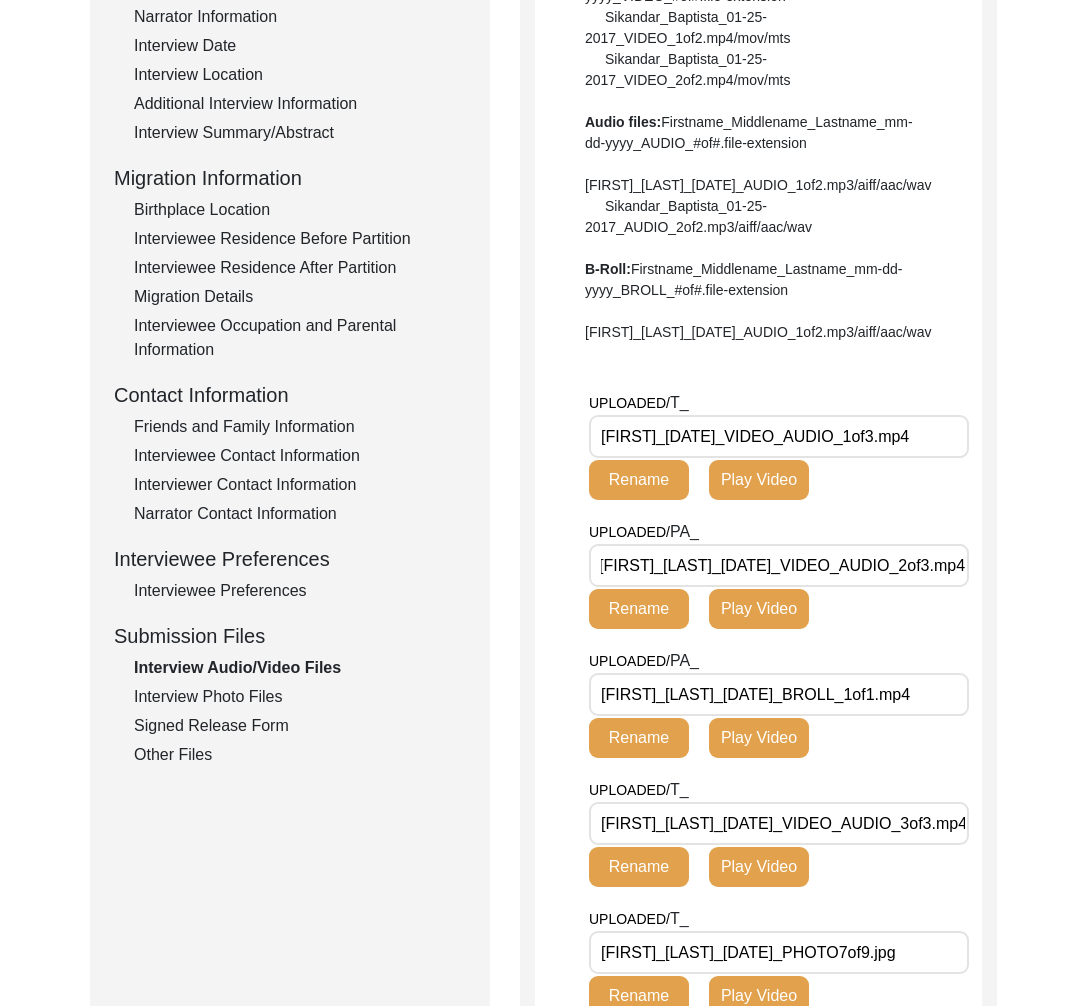 click on "[FIRST]_[LAST]_[DATE]_VIDEO_AUDIO_2of3.mp4" at bounding box center [779, 565] 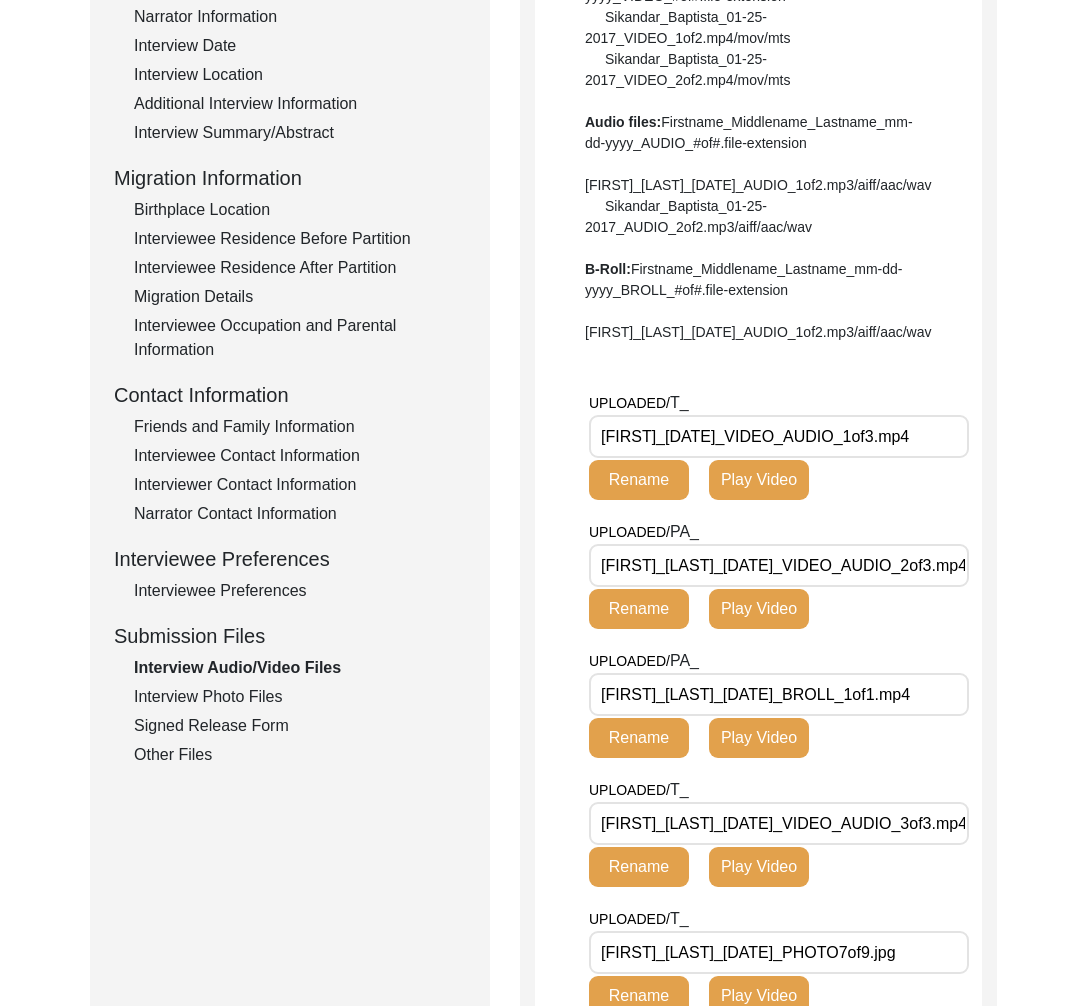 scroll, scrollTop: 0, scrollLeft: 50, axis: horizontal 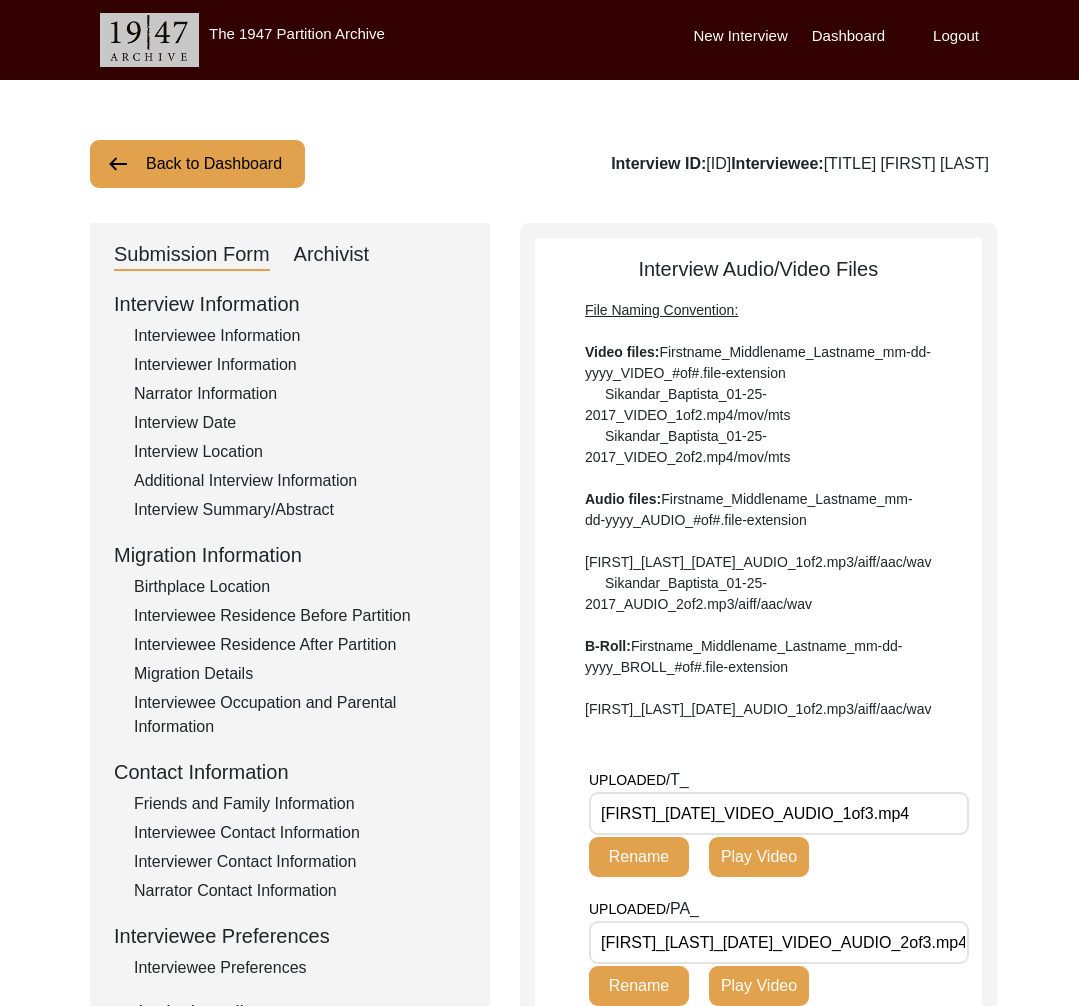 drag, startPoint x: 239, startPoint y: 149, endPoint x: 248, endPoint y: 156, distance: 11.401754 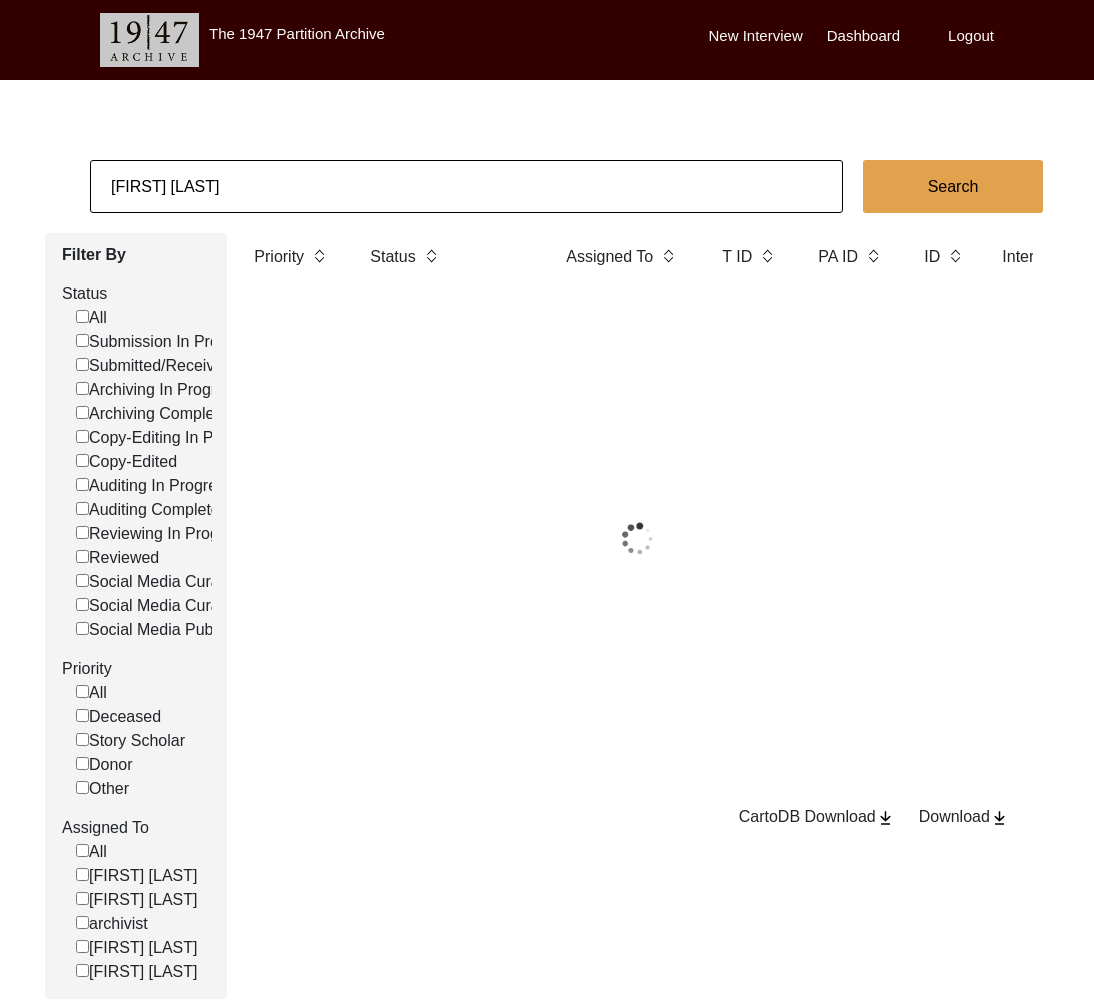 click on "[FIRST] [LAST]" 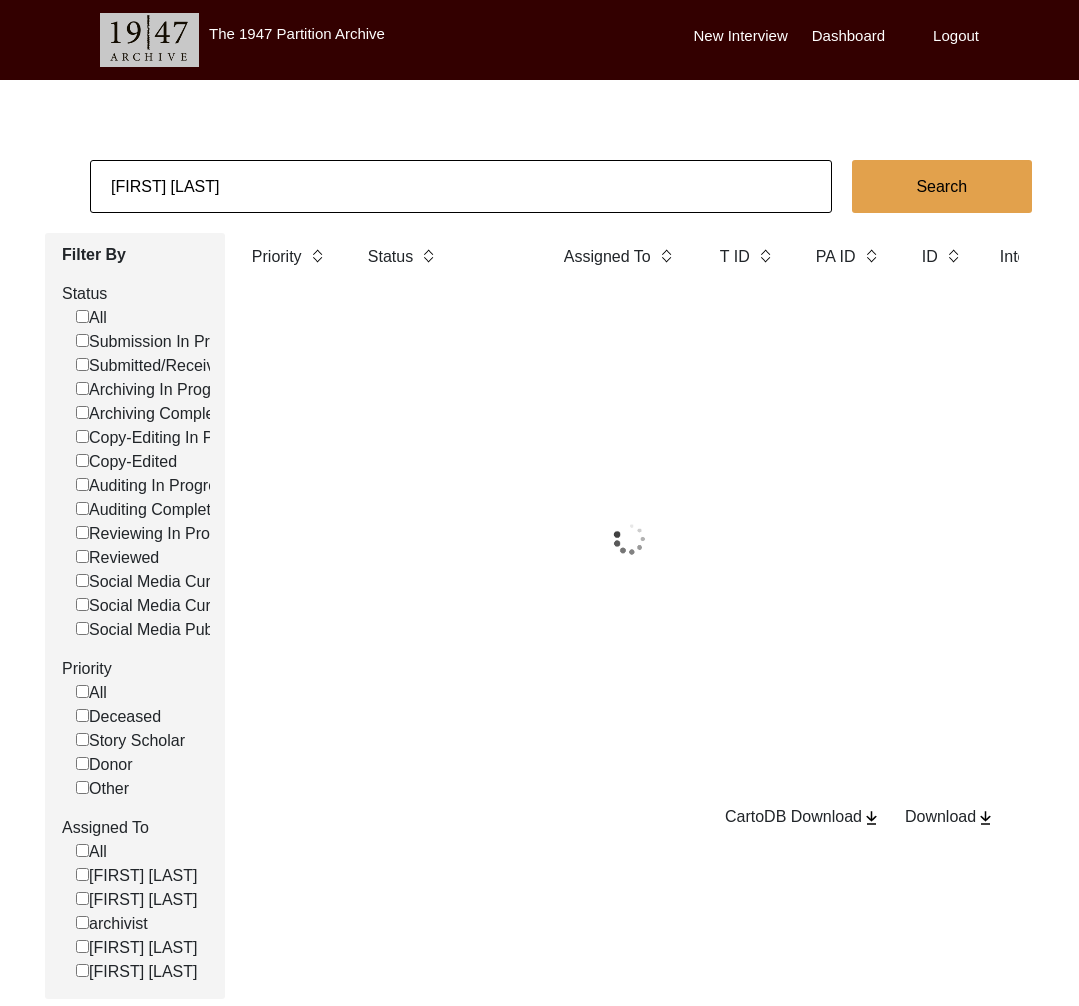 click on "[FIRST] [LAST]" 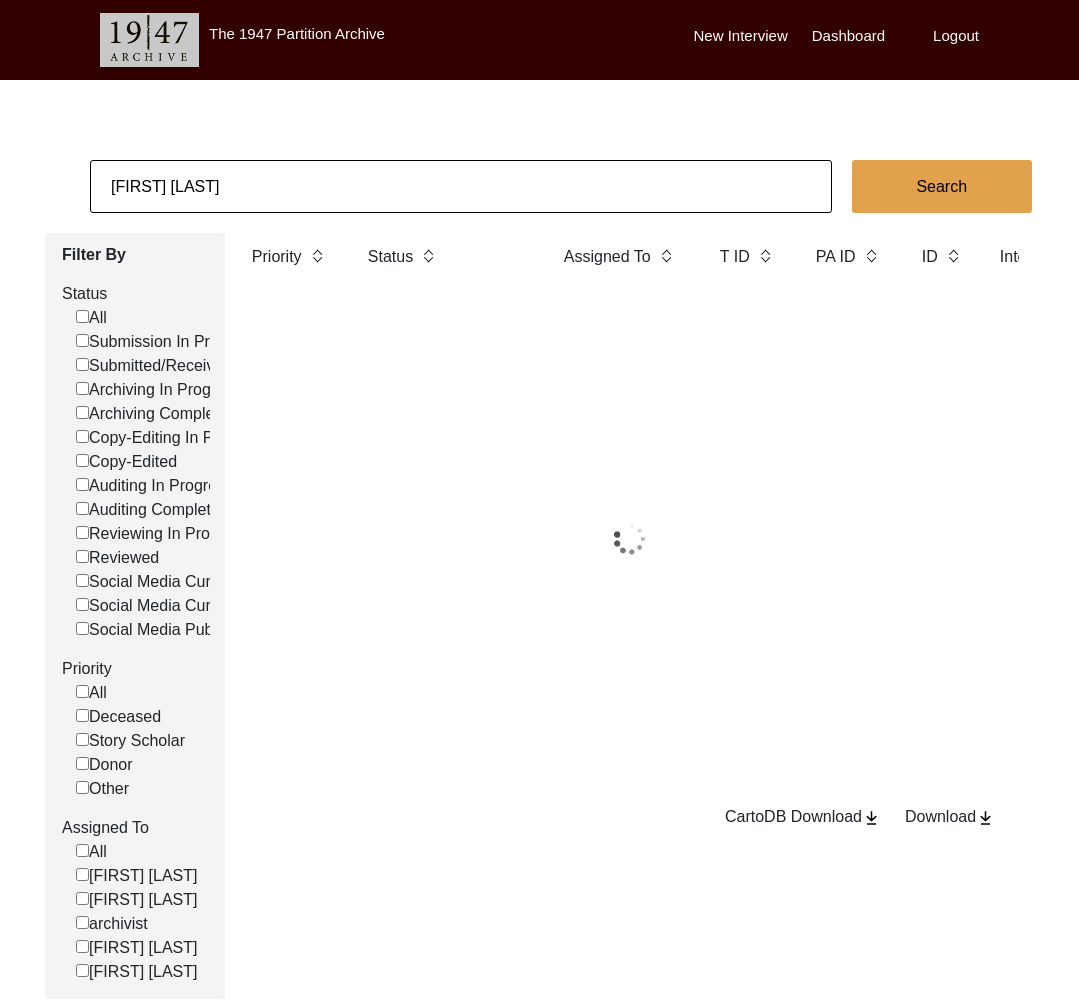 click on "[FIRST] [LAST]" 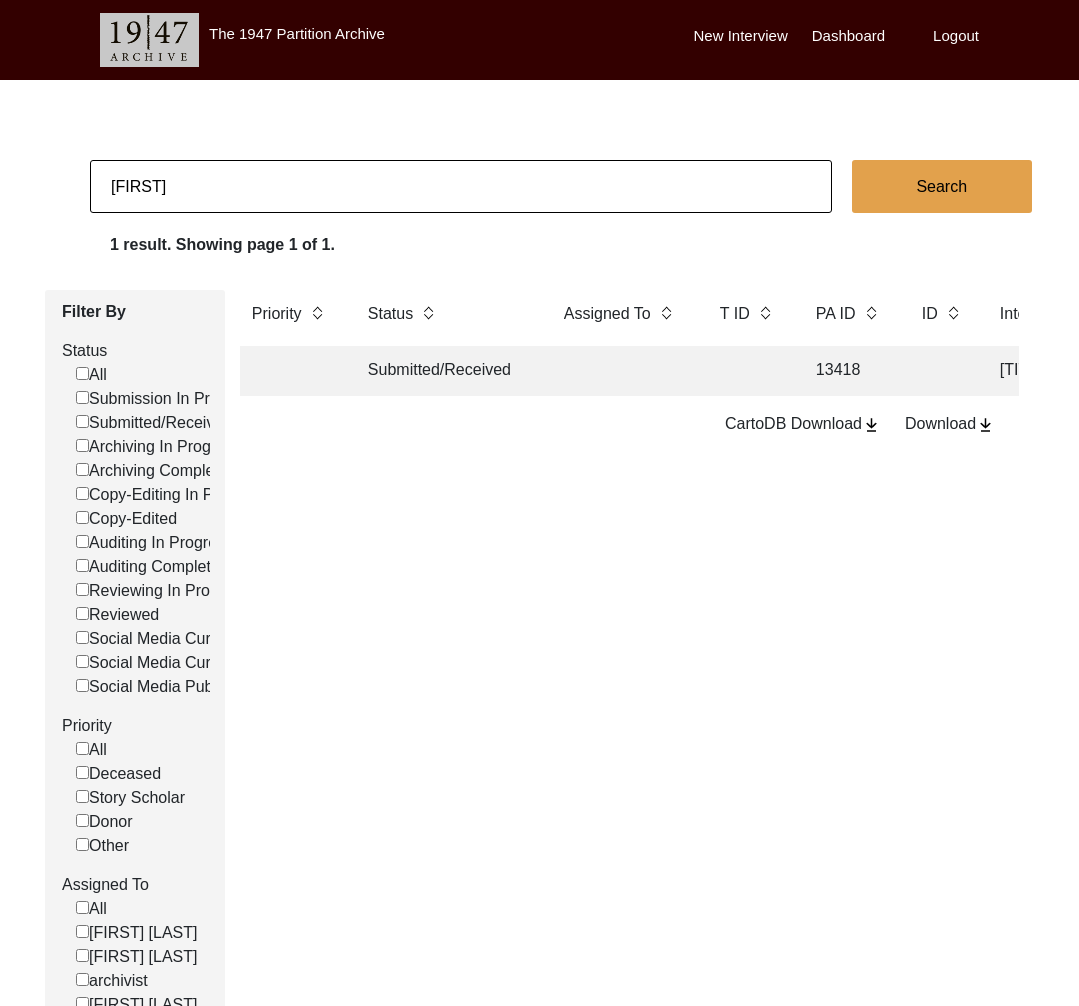 type on "[FIRST]" 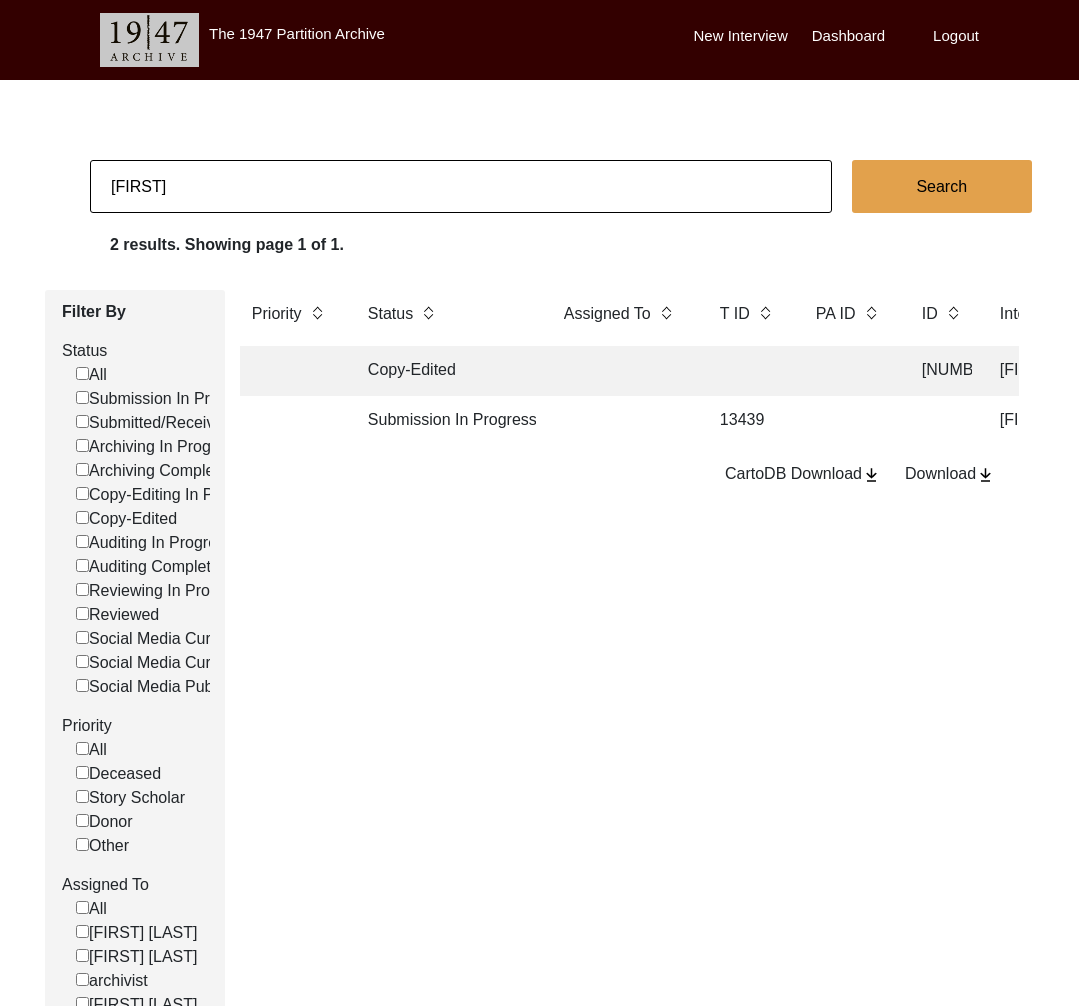 click on "Submission In Progress" 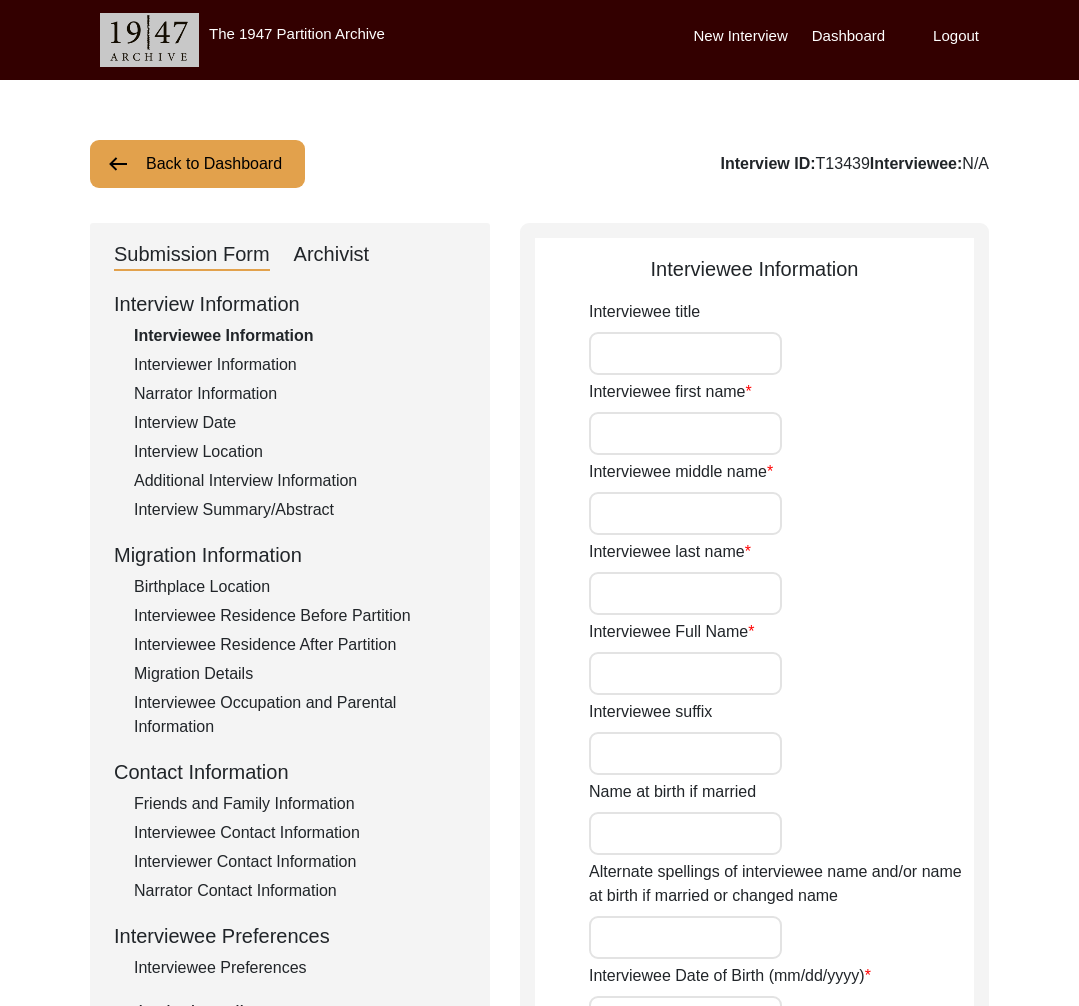 type on ""Unfolding Past: A Story of Erasure, Resistance and Reincarnation"" 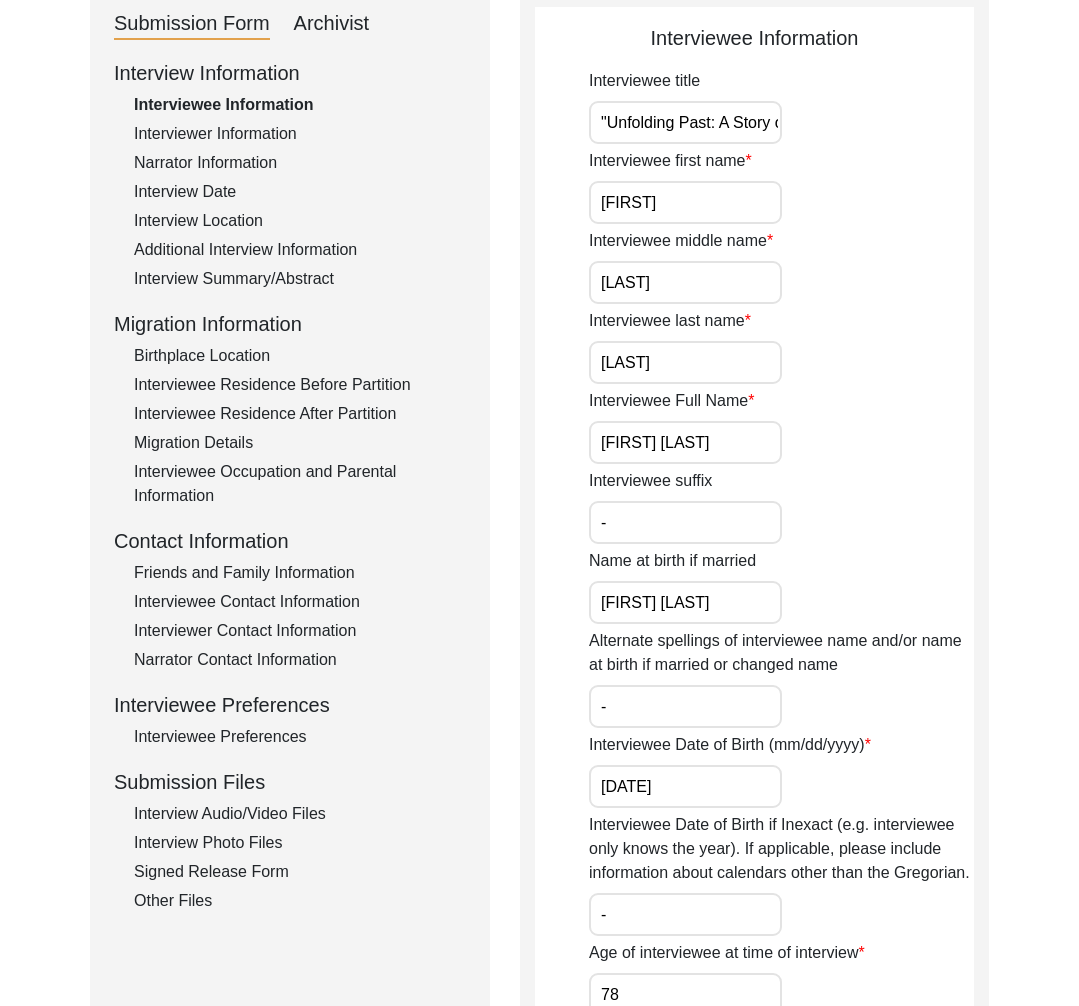 scroll, scrollTop: 282, scrollLeft: 0, axis: vertical 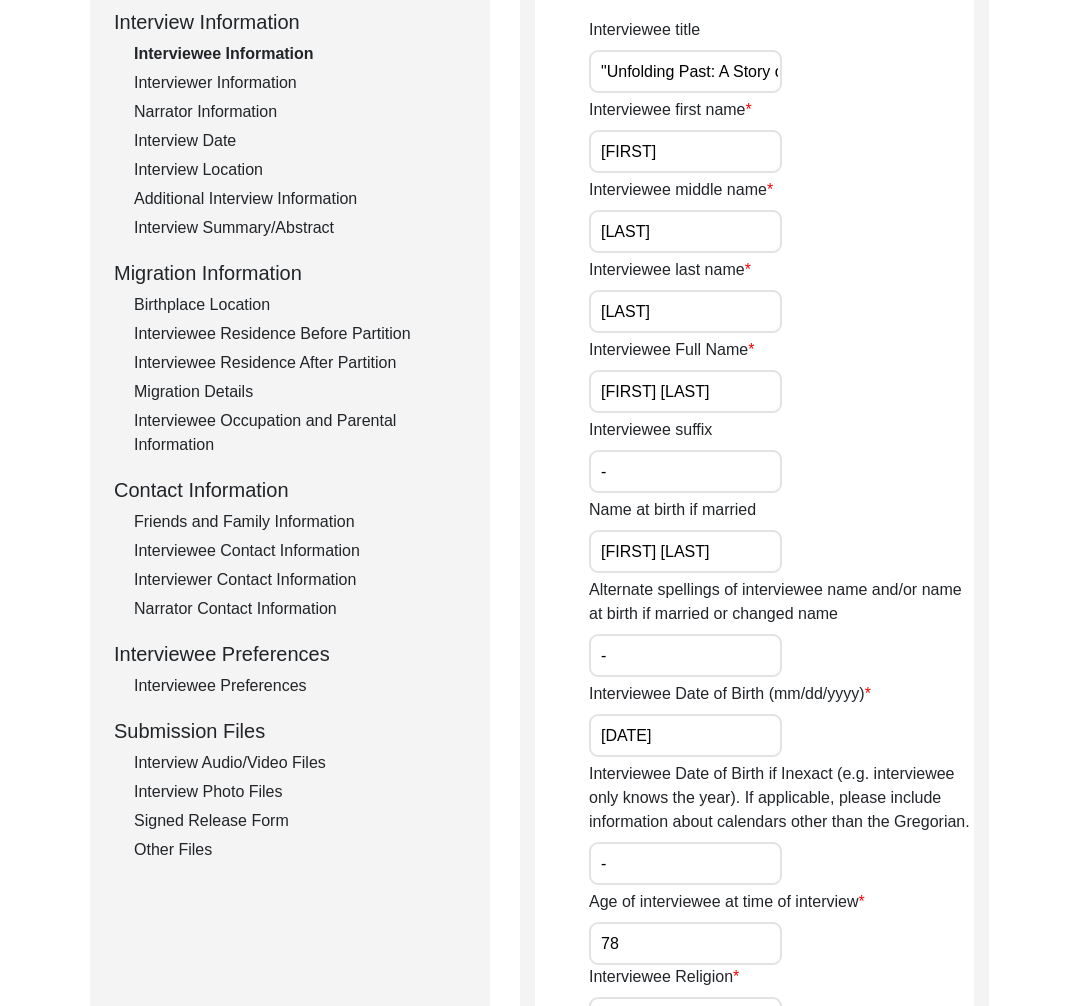 click on "Interview Audio/Video Files" 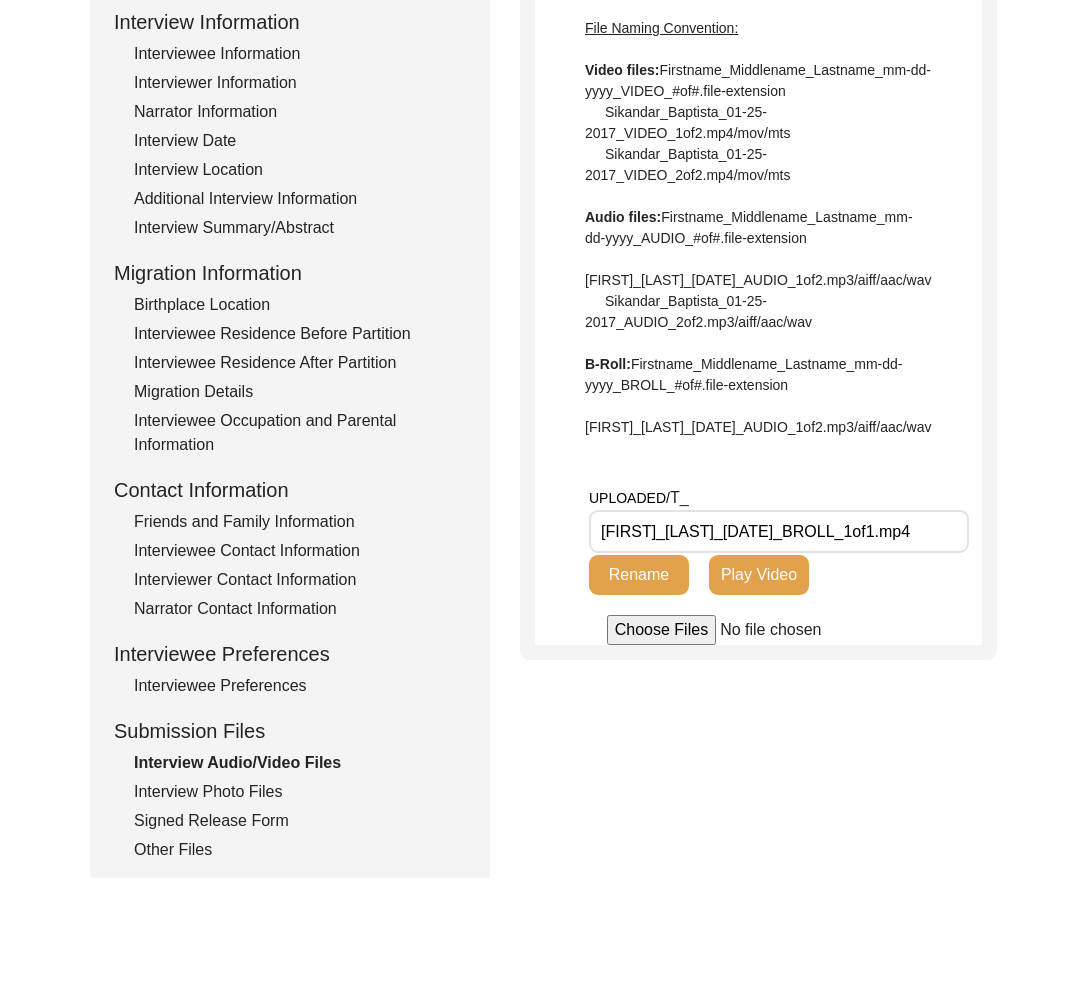 click on "Signed Release Form" 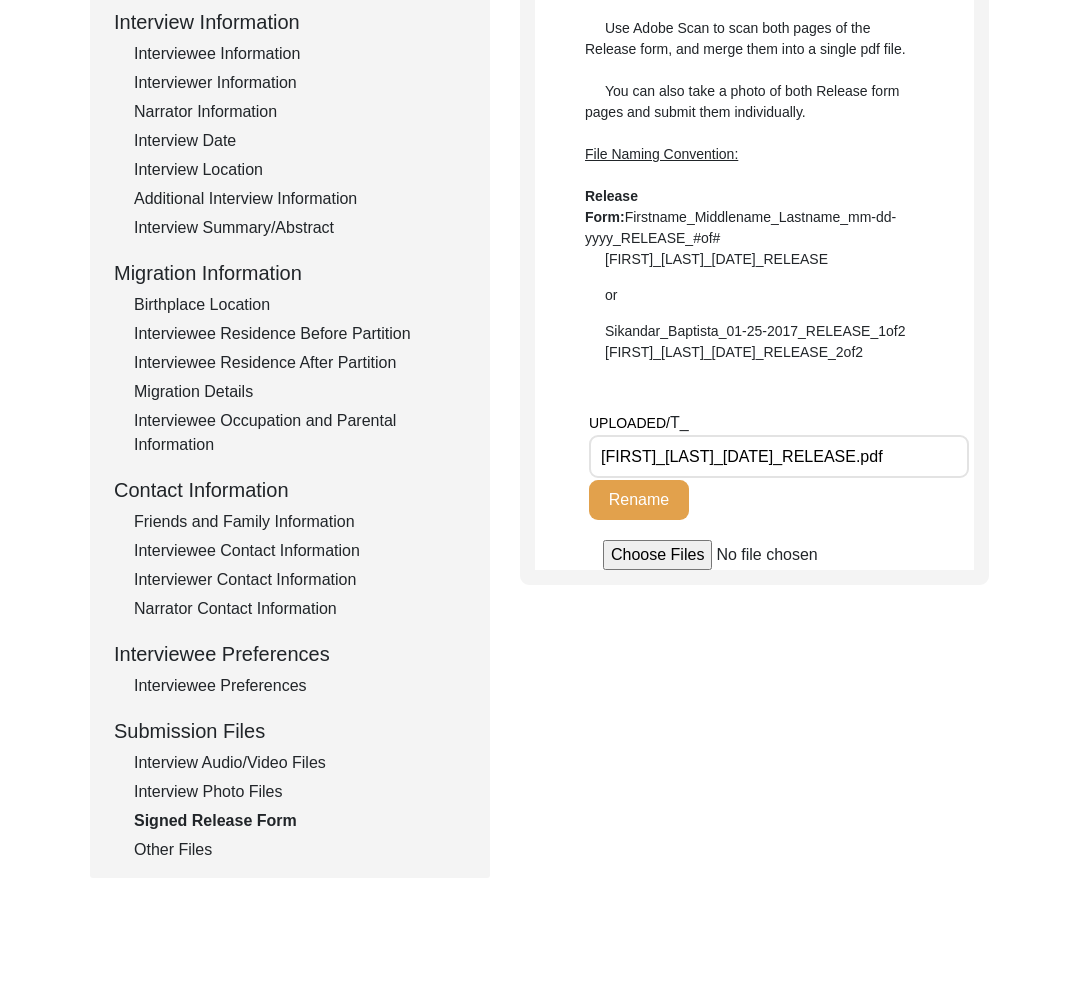 click on "Interview Photo Files" 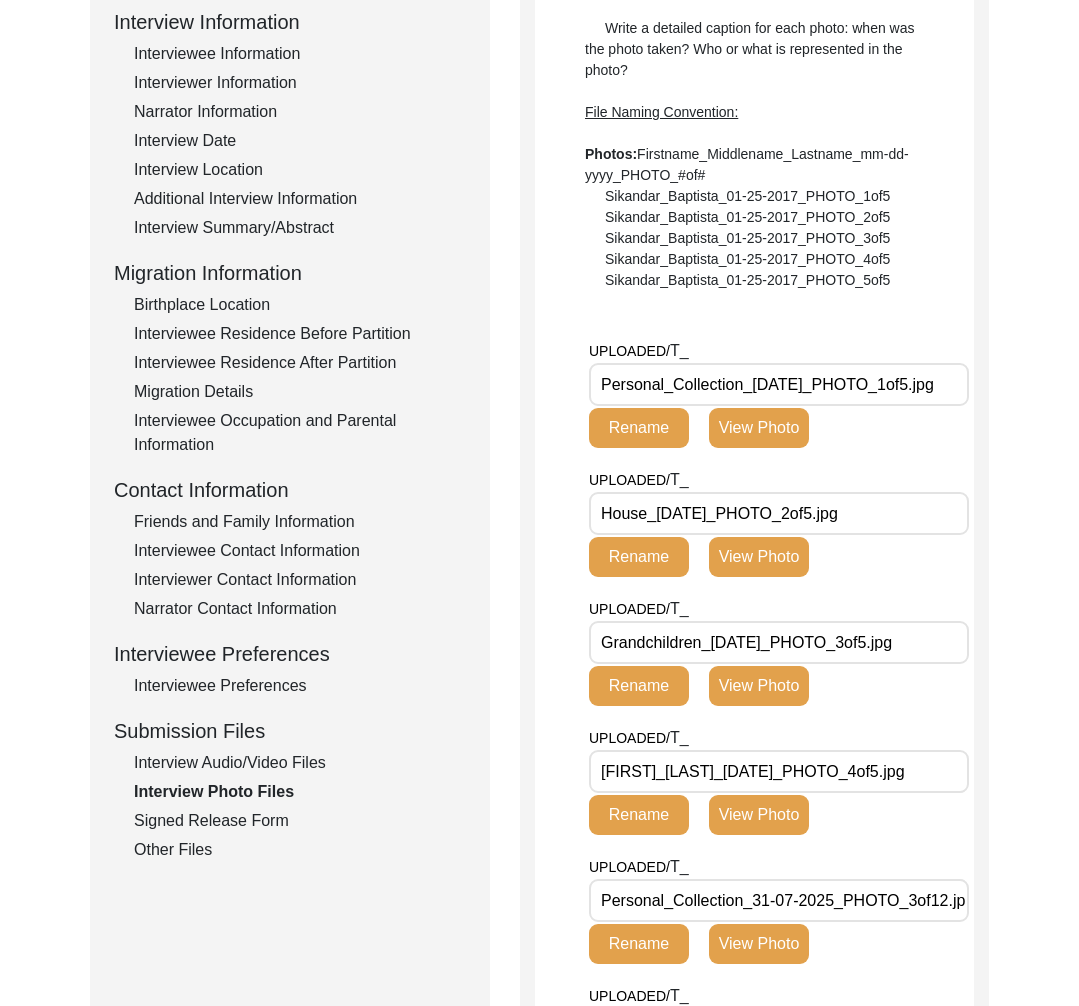 click on "Interview Audio/Video Files" 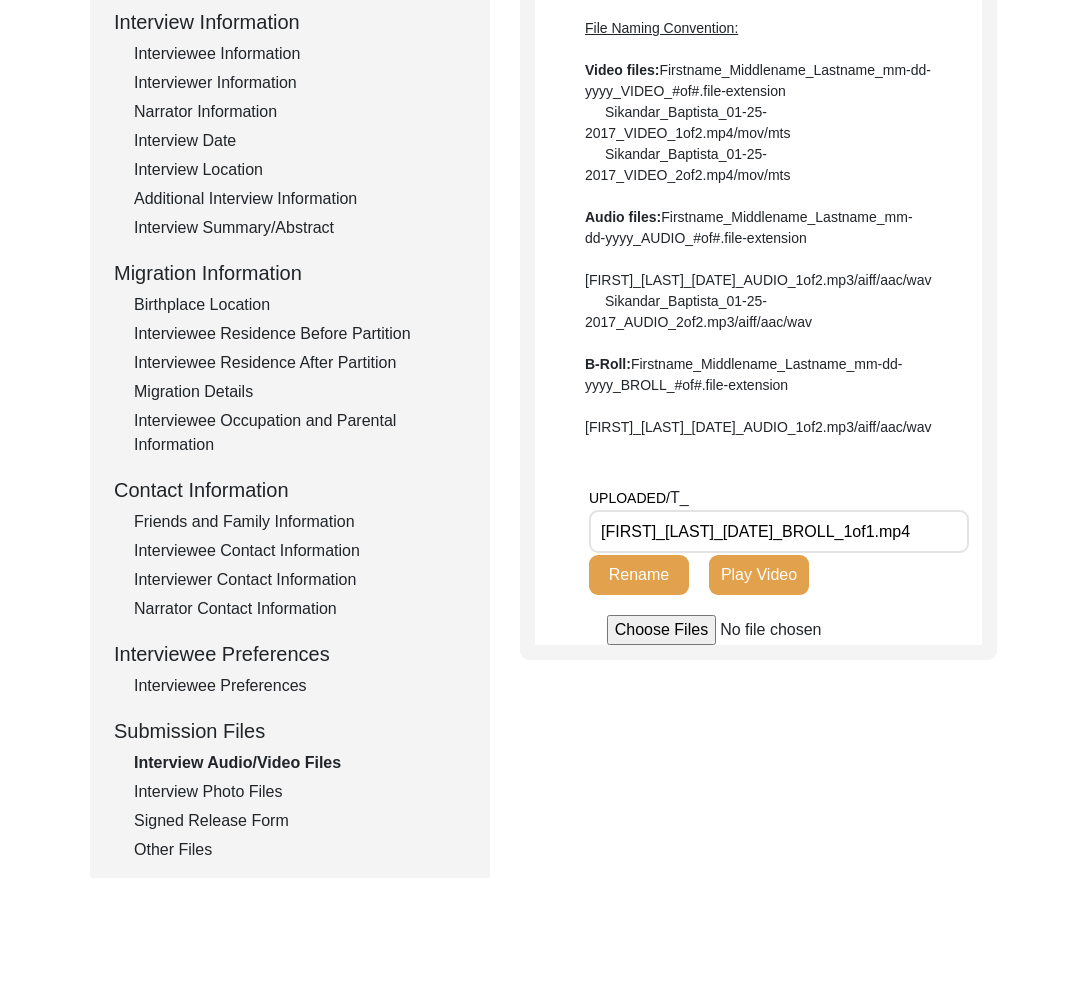 click on "Interview Information   Interviewee Information   Interviewer Information   Narrator Information   Interview Date   Interview Location   Additional Interview Information   Interview Summary/Abstract   Migration Information   Birthplace Location   Interviewee Residence Before Partition   Interviewee Residence After Partition   Migration Details   Interviewee Occupation and Parental Information   Contact Information   Friends and Family Information   Interviewee Contact Information   Interviewer Contact Information   Narrator Contact Information   Interviewee Preferences   Interviewee Preferences   Submission Files   Interview Audio/Video Files   Interview Photo Files   Signed Release Form   Other Files" 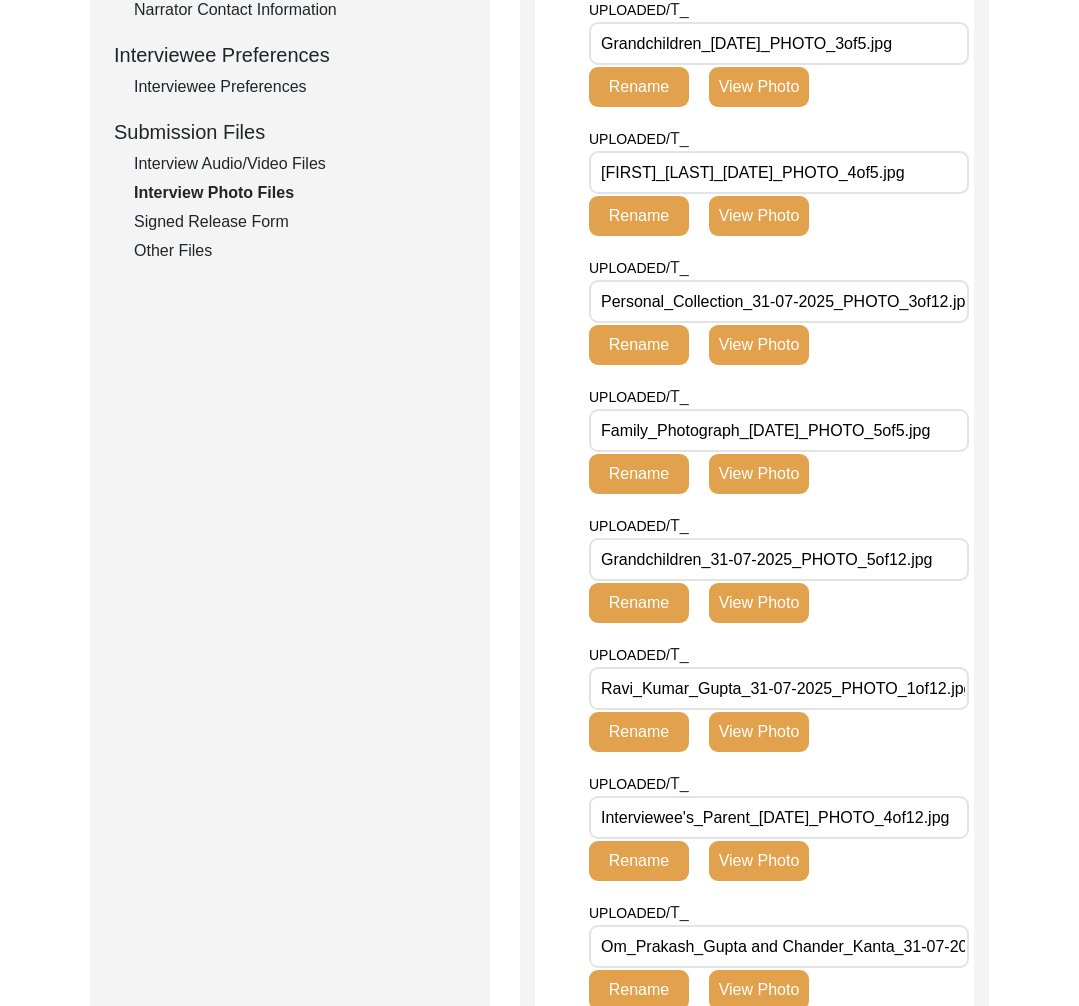 scroll, scrollTop: 1155, scrollLeft: 0, axis: vertical 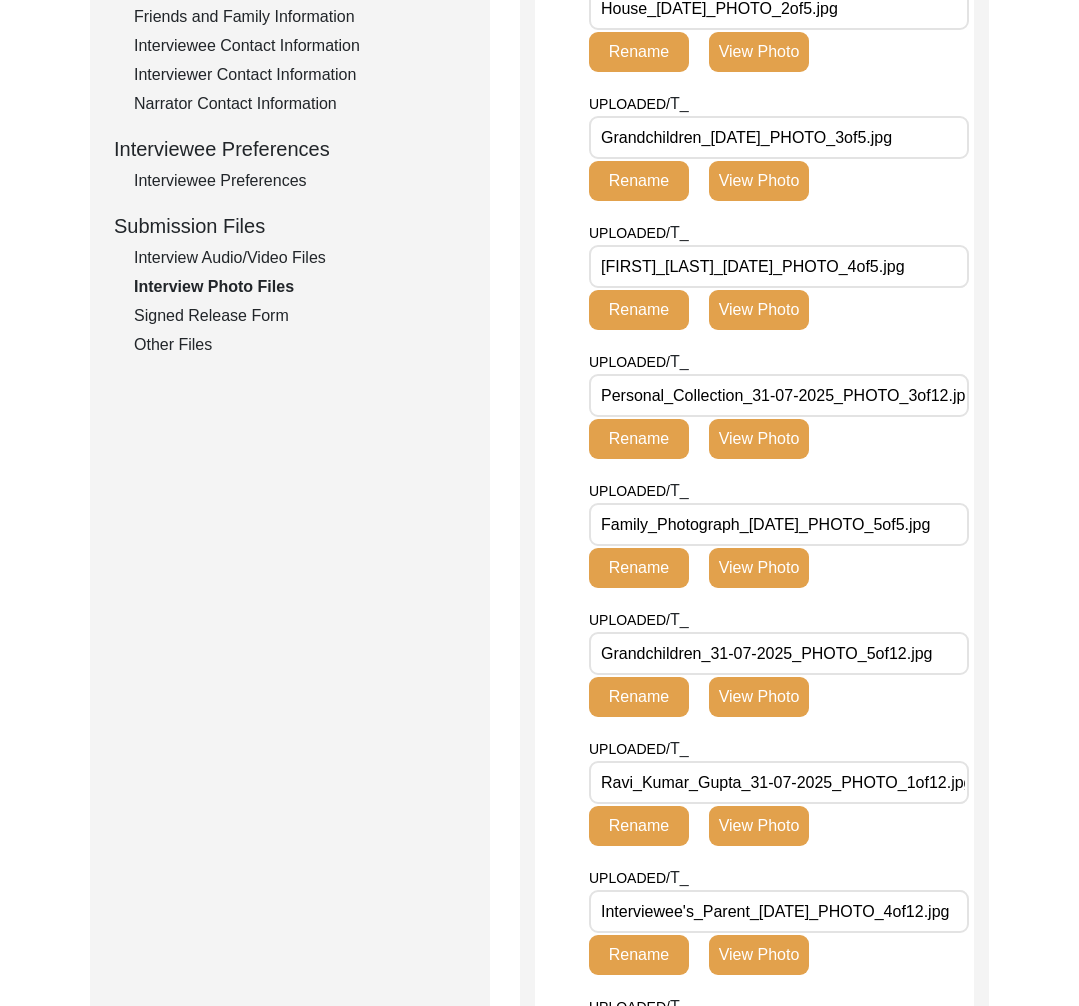 click on "Signed Release Form" 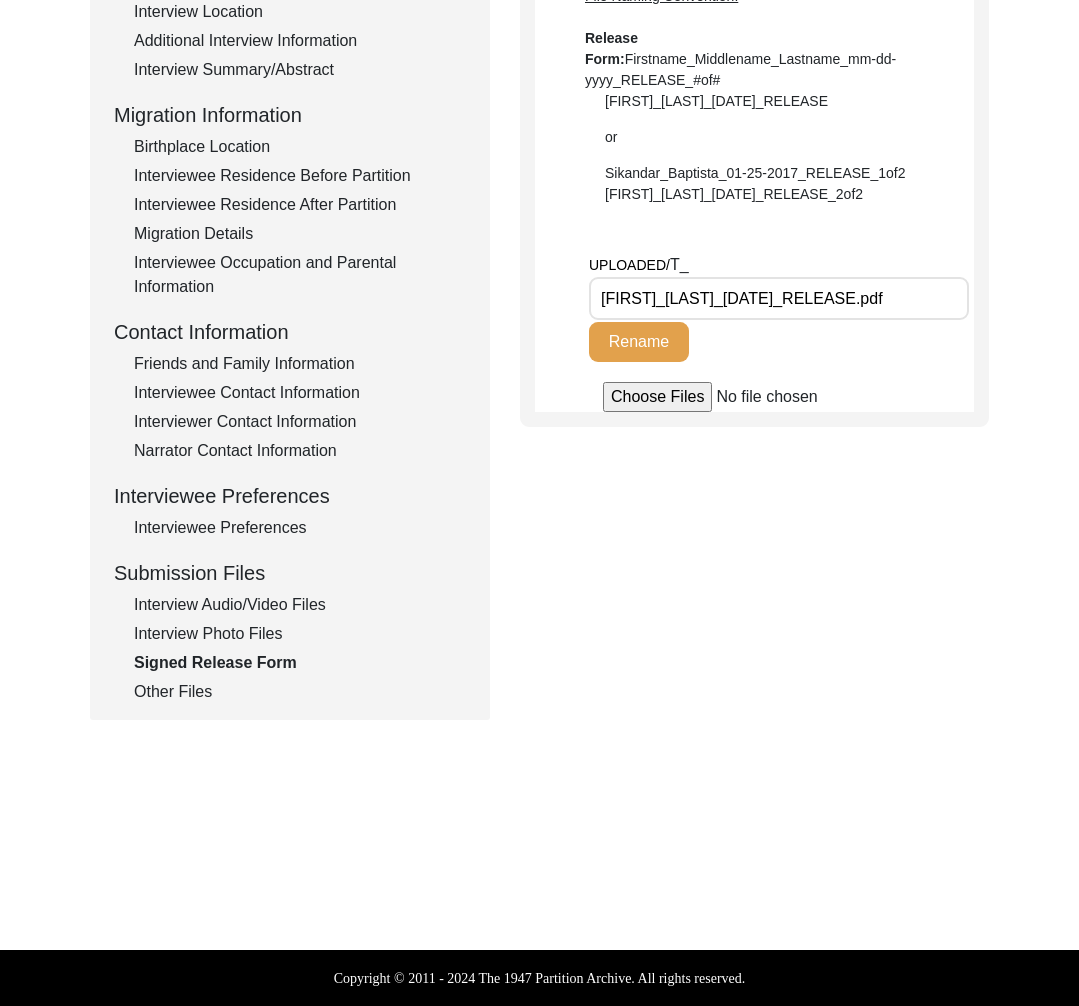 click on "Interview Photo Files" 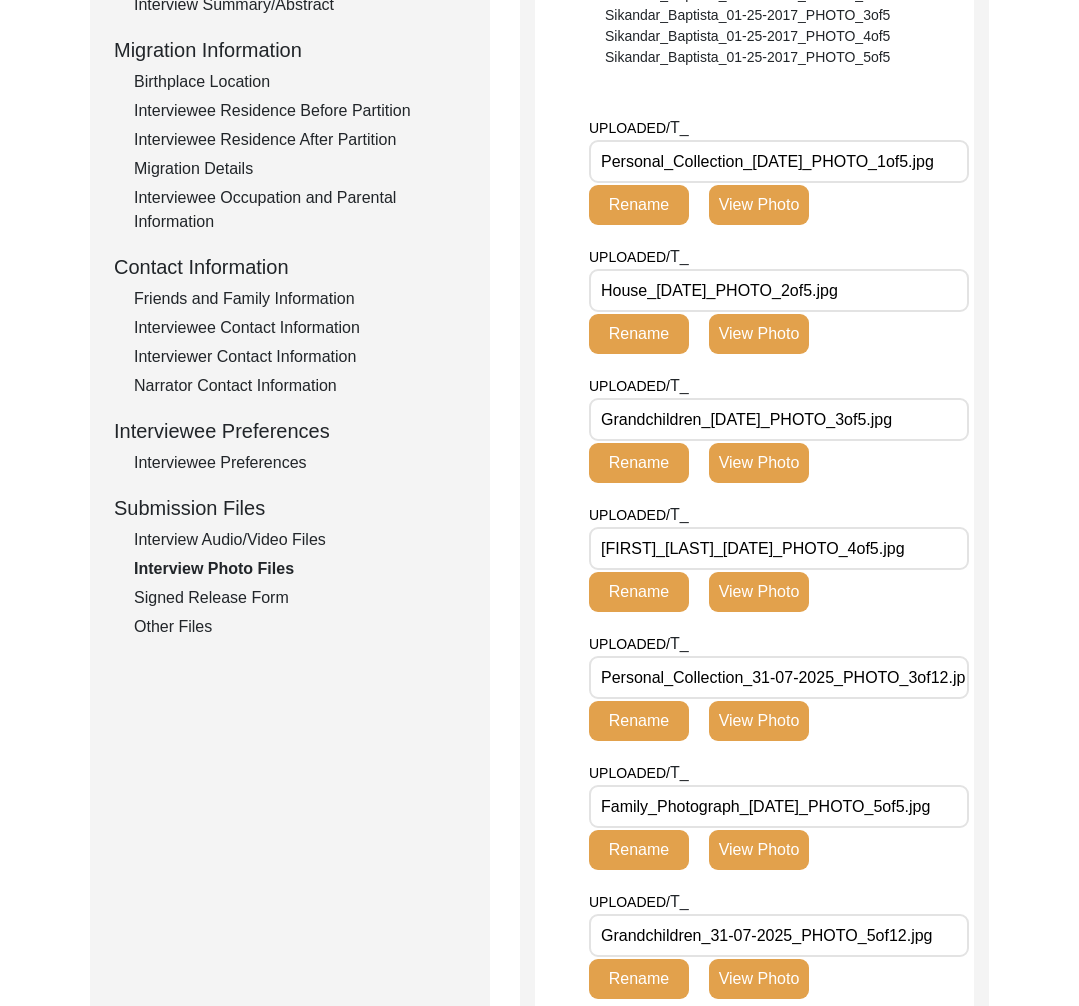 scroll, scrollTop: 437, scrollLeft: 0, axis: vertical 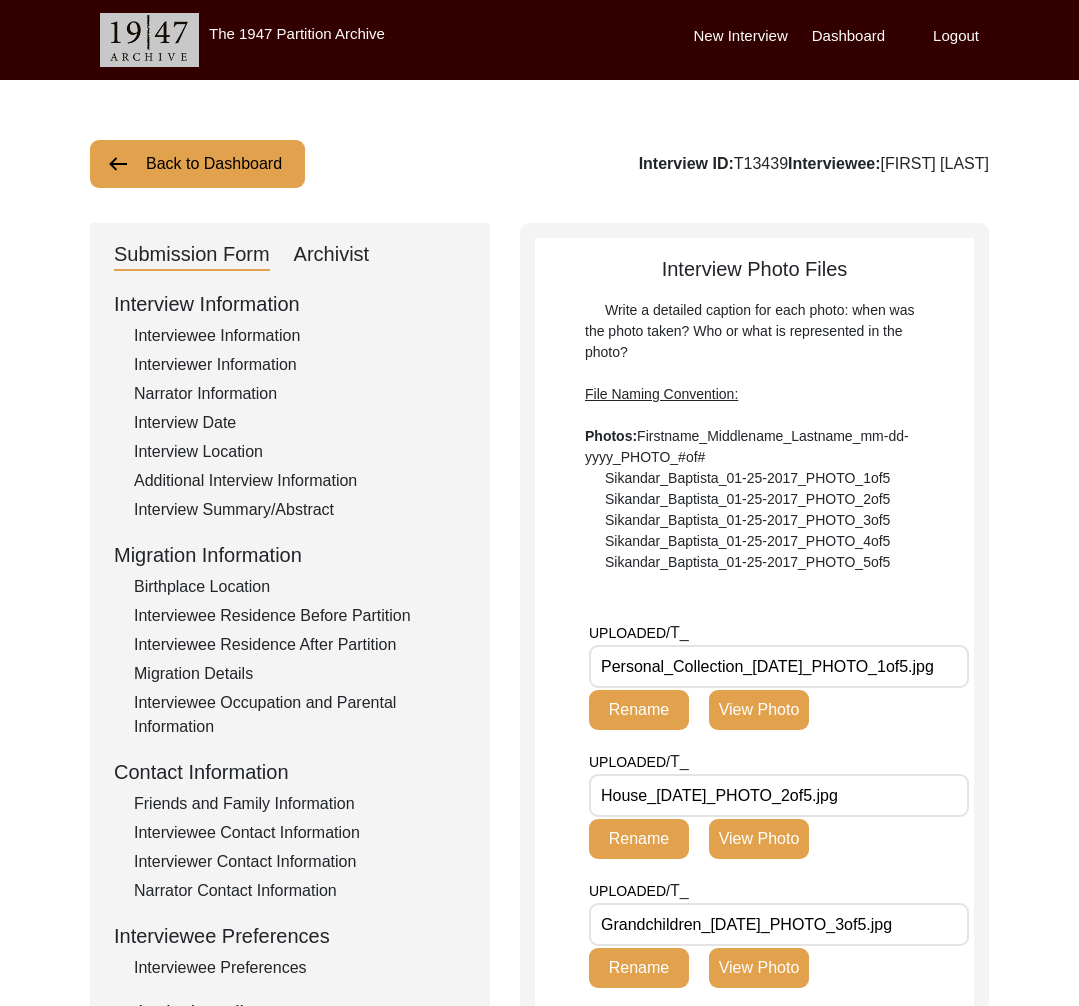 click on "Personal_Collection_[DATE]_PHOTO_1of5.jpg" at bounding box center (779, 666) 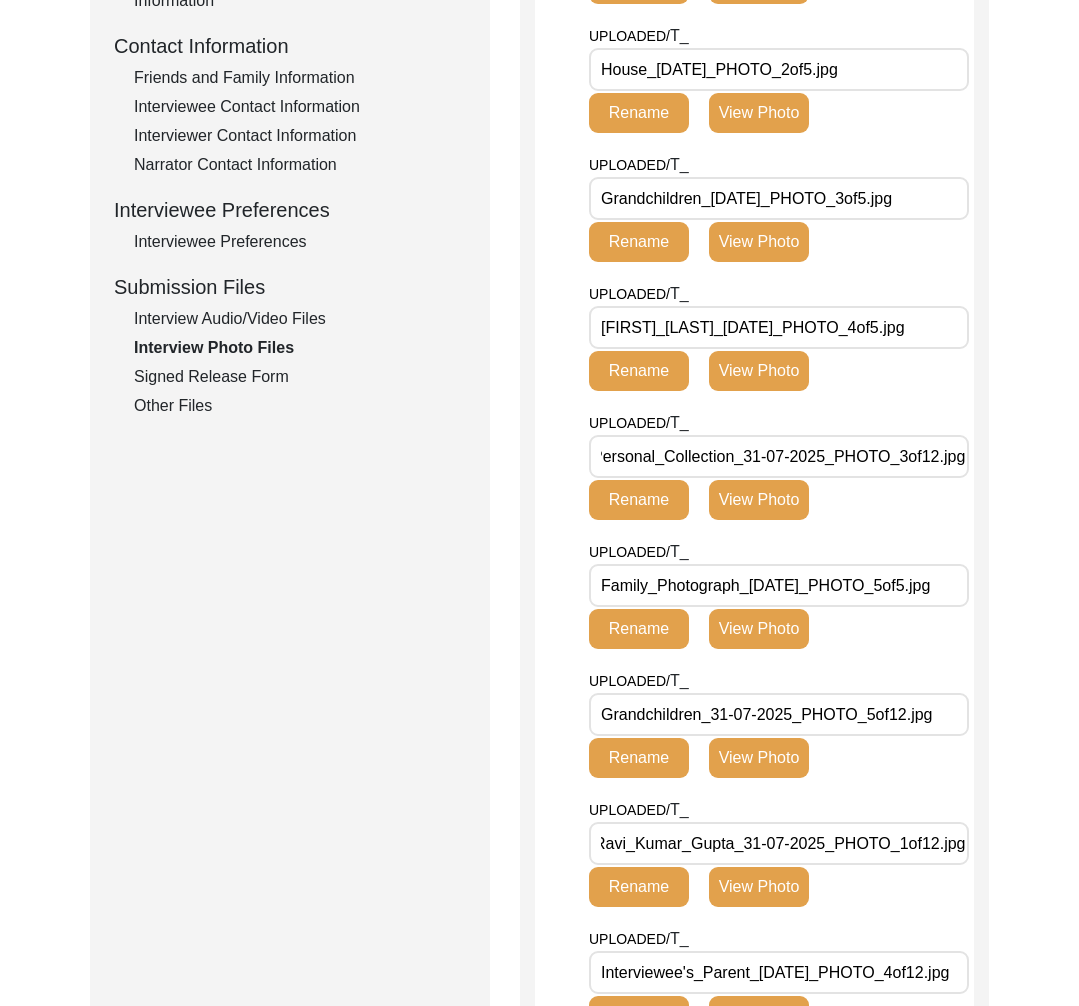scroll, scrollTop: 1088, scrollLeft: 0, axis: vertical 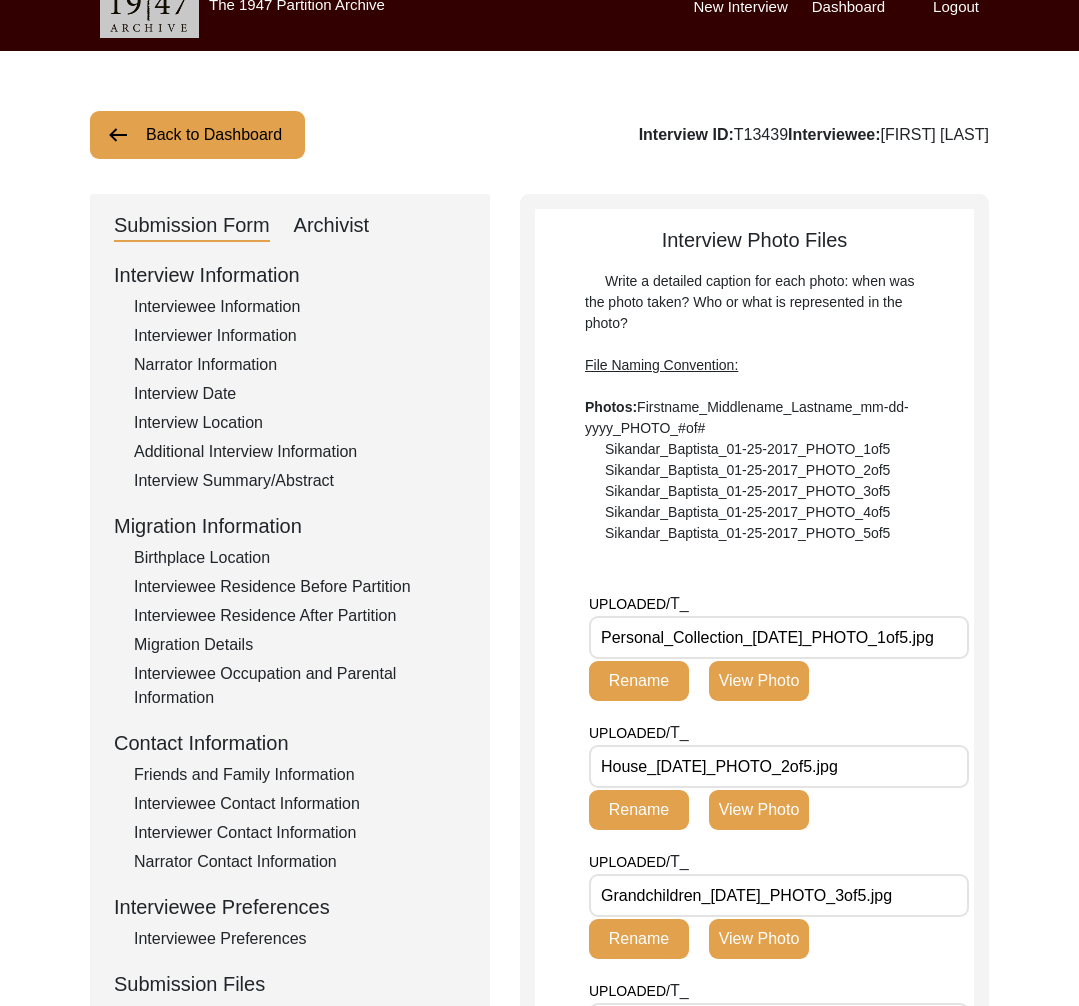 click on "Interviewee Information" 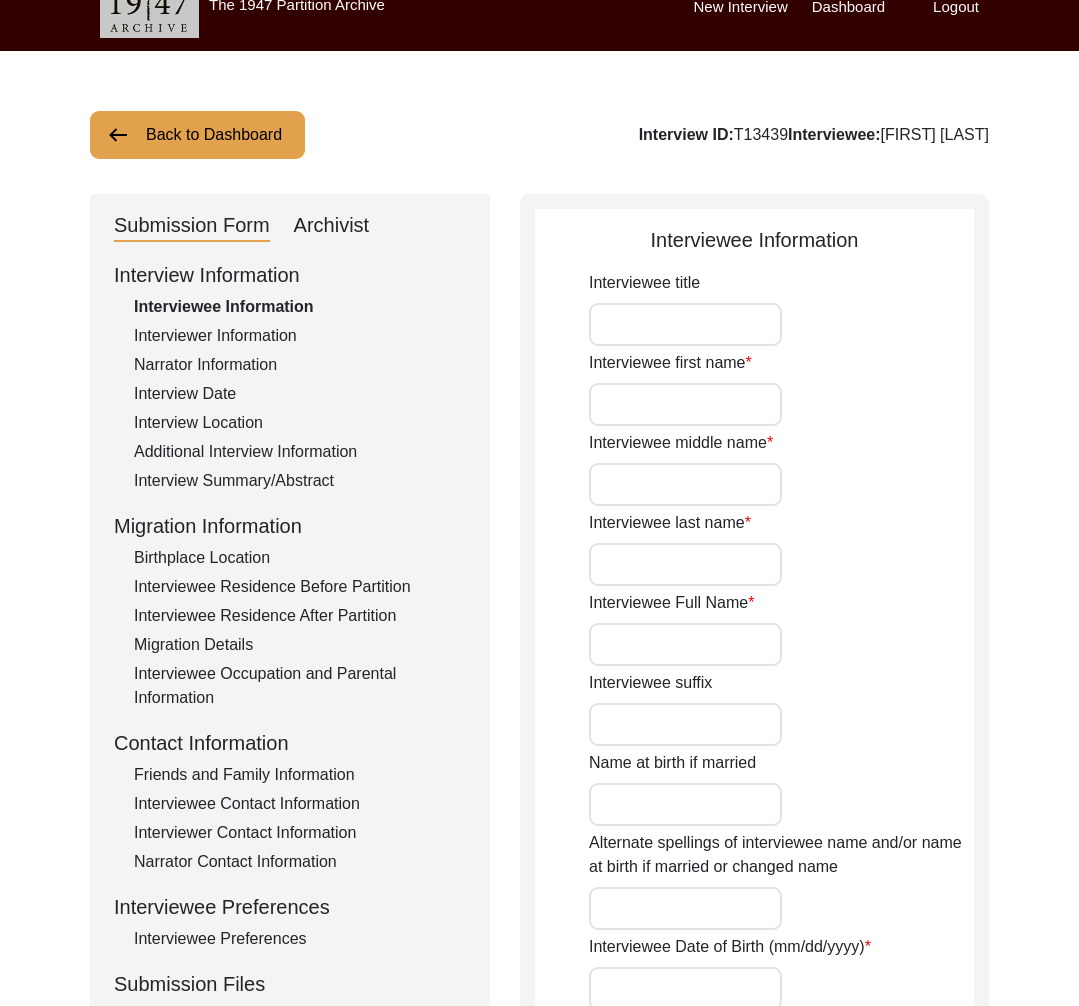 type on ""Unfolding Past: A Story of Erasure, Resistance and Reincarnation"" 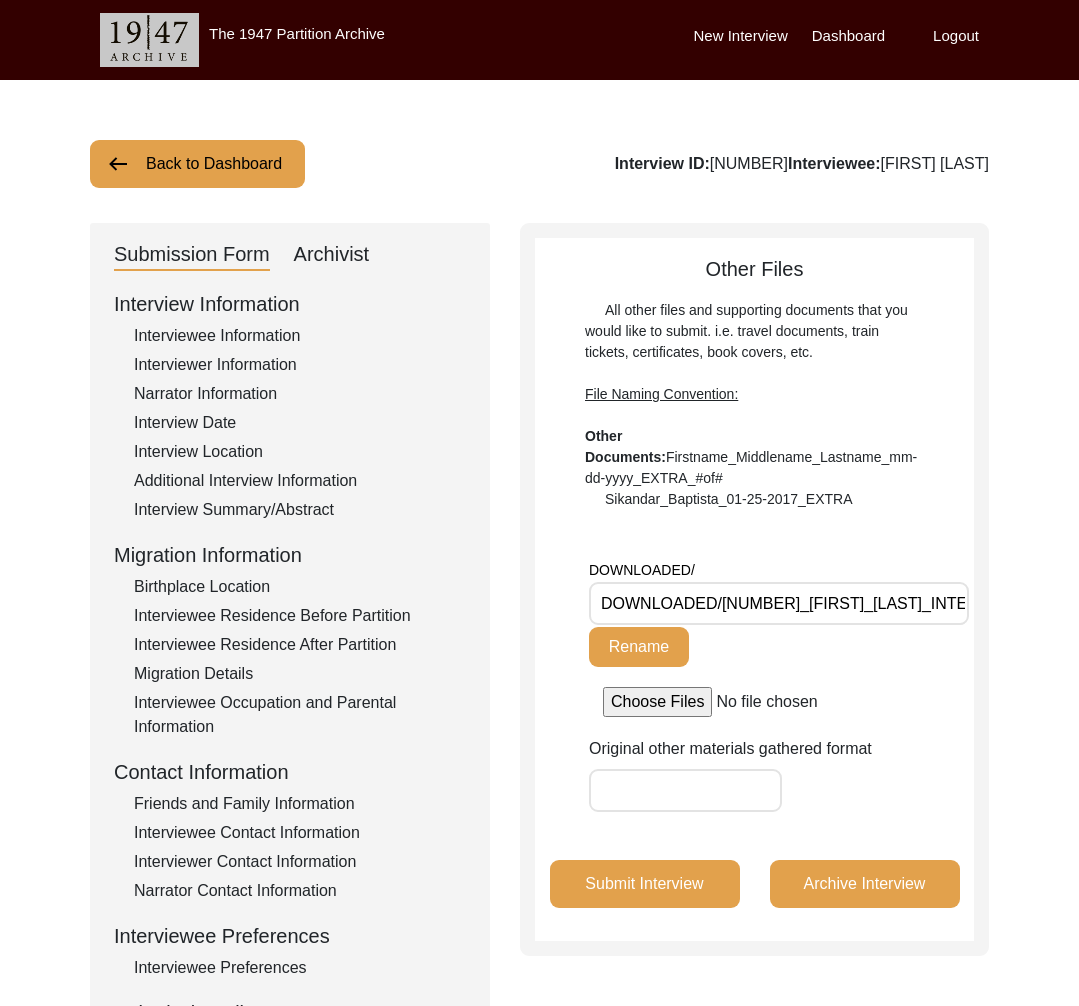 scroll, scrollTop: 0, scrollLeft: 0, axis: both 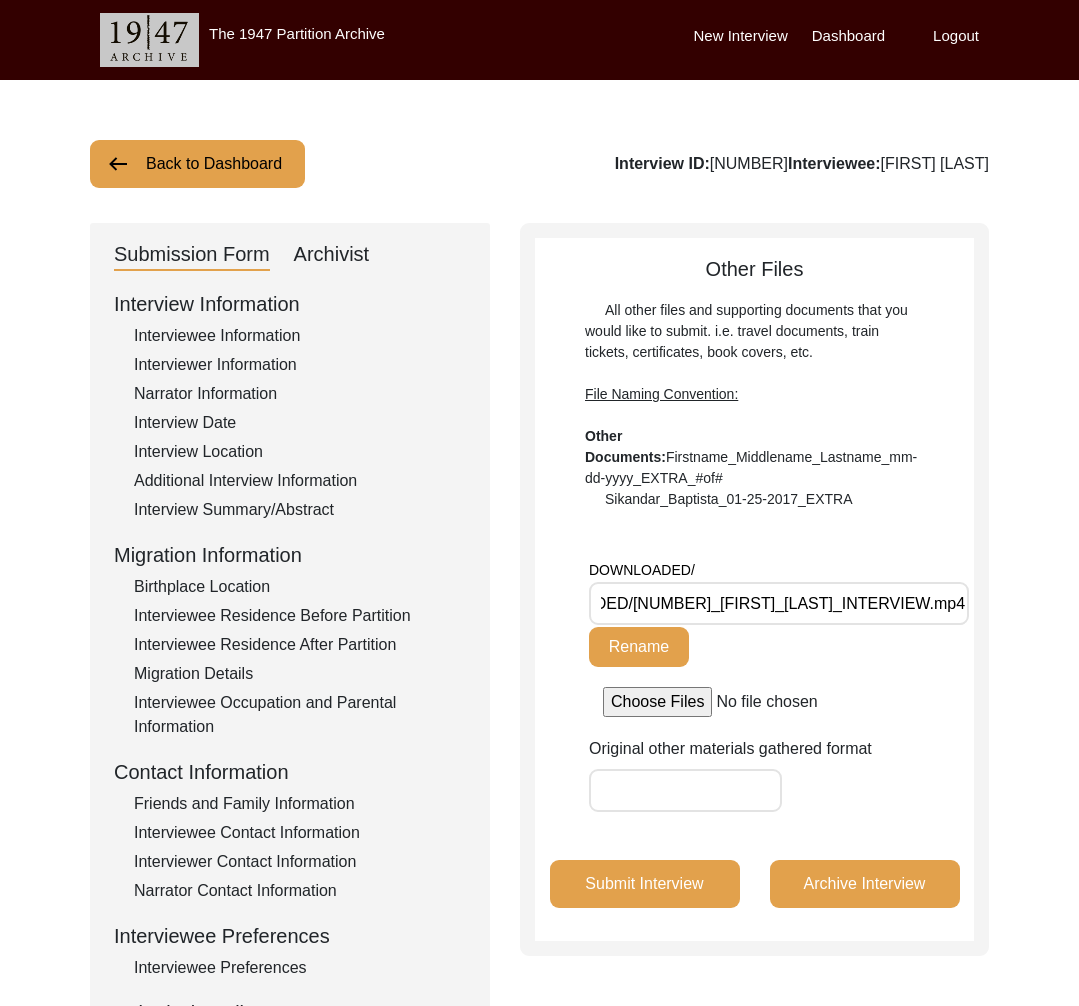click on "Back to Dashboard" 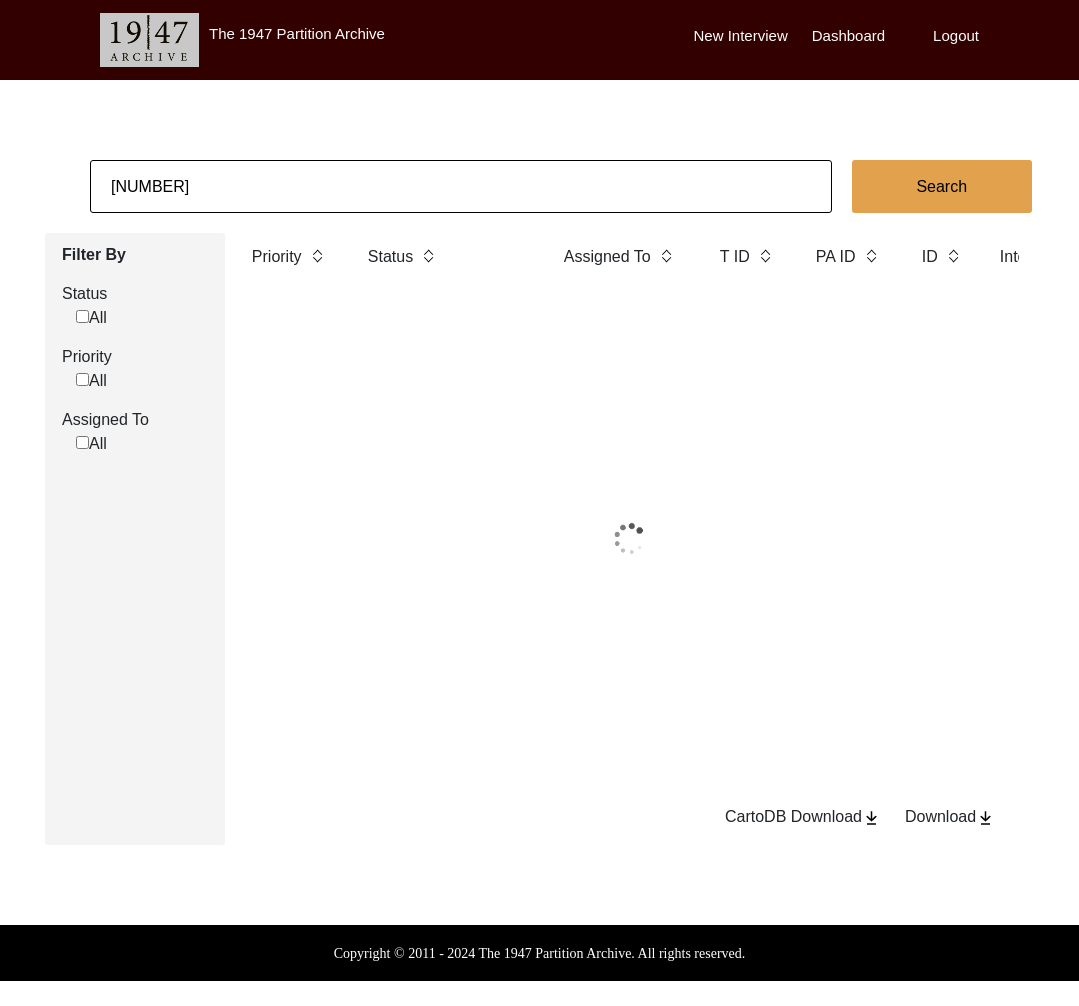 click on "11446" 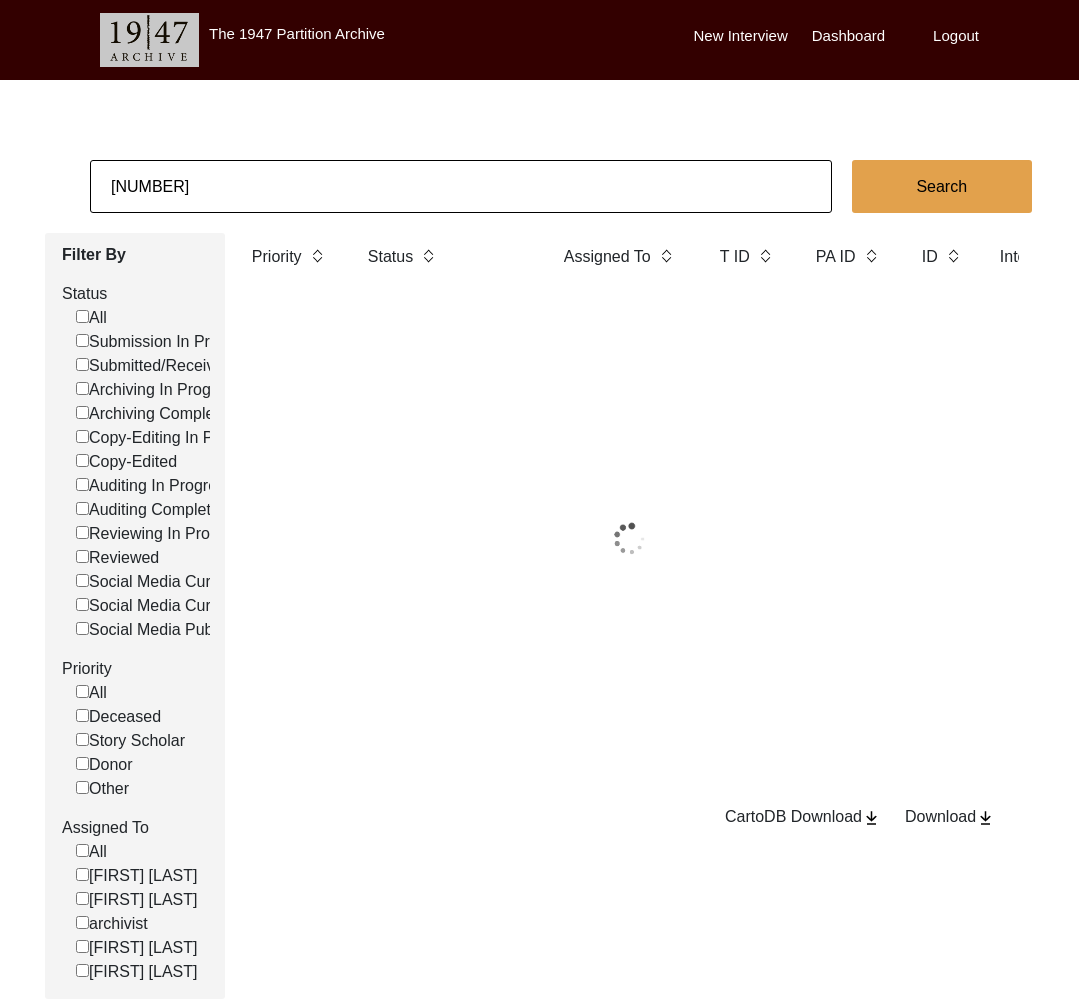 click on "11446" 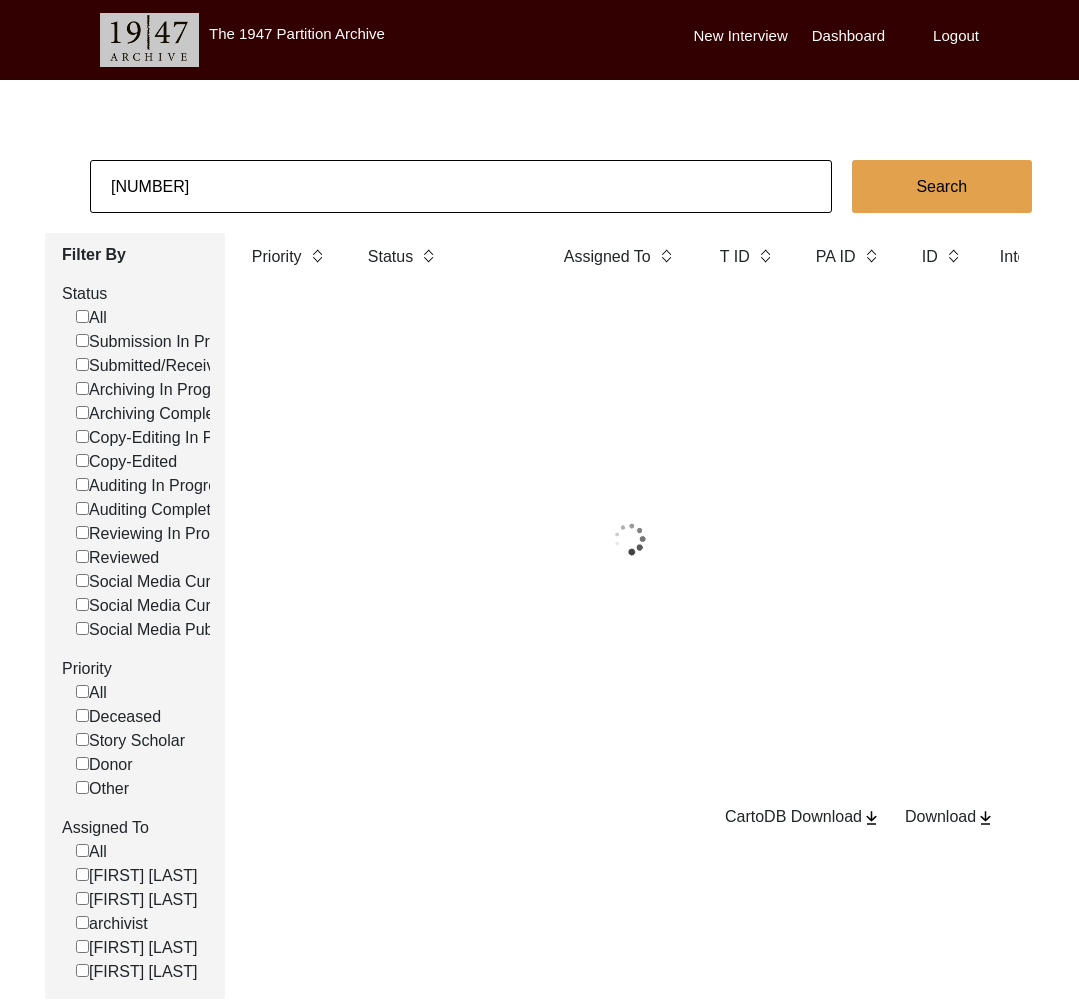 paste on "94" 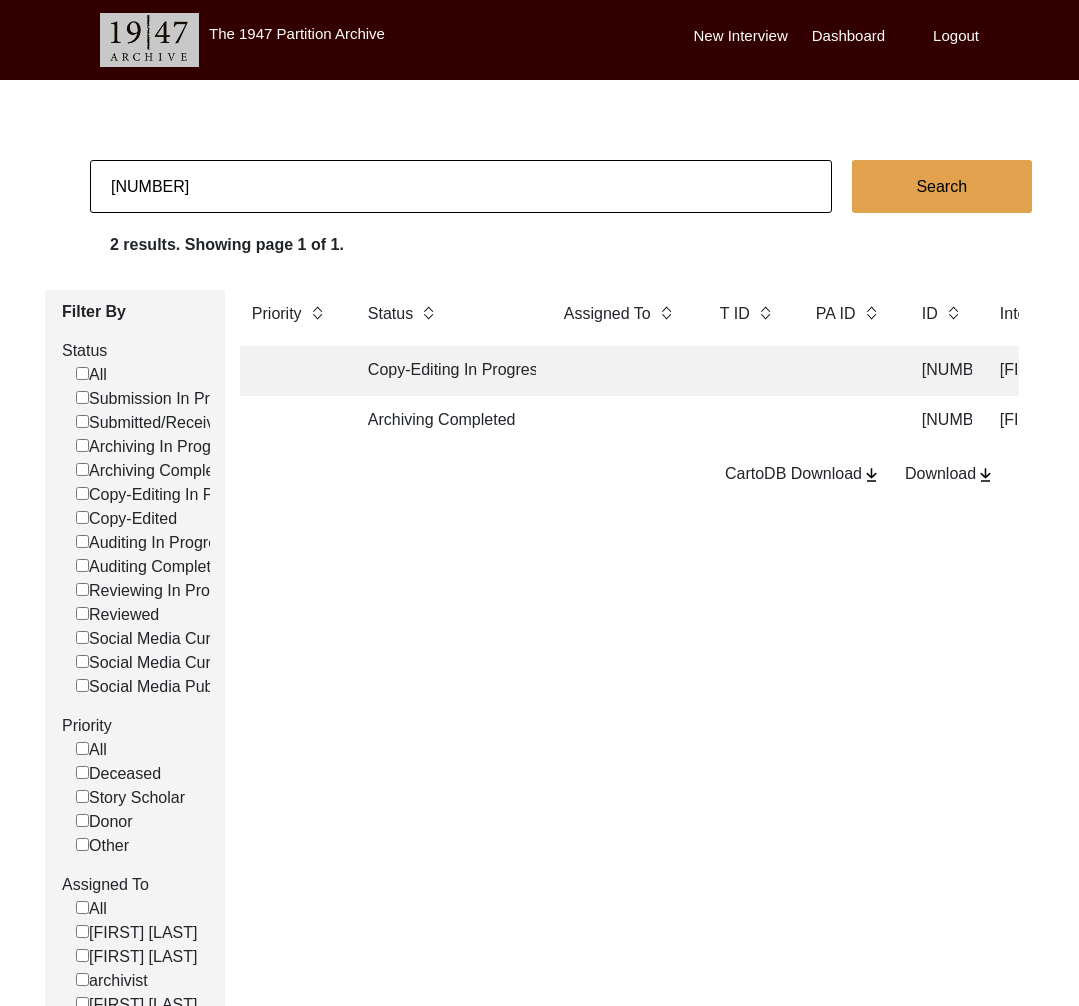type on "11494" 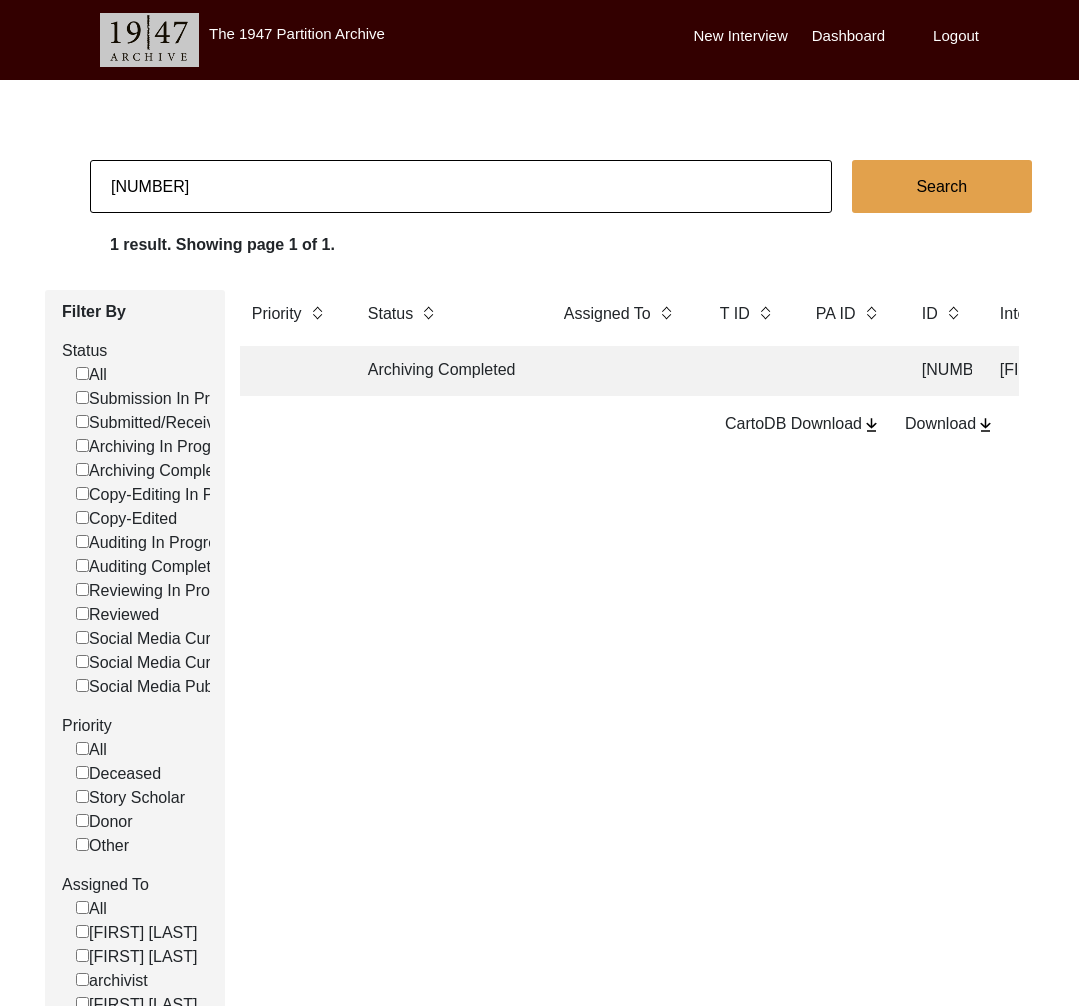 click on "Archiving Completed" 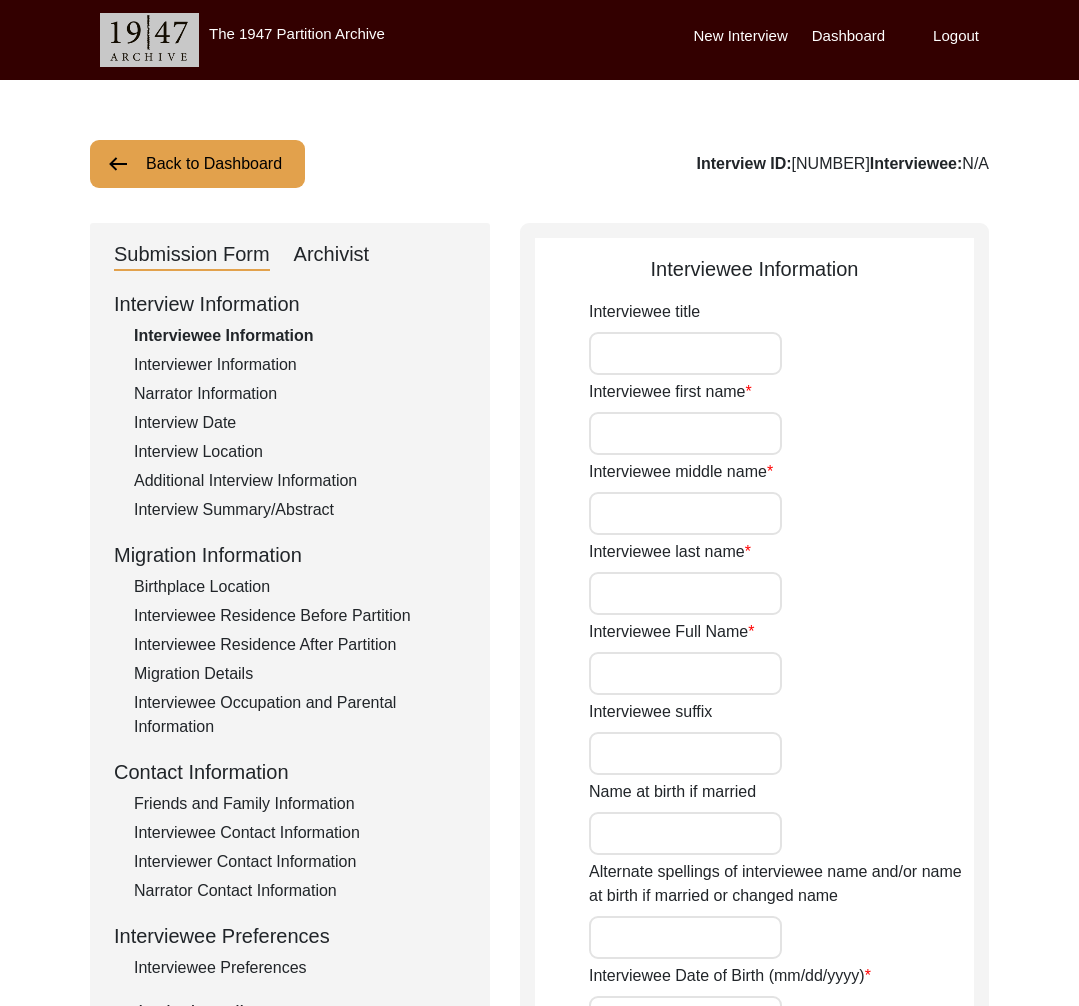 type on "Mrs." 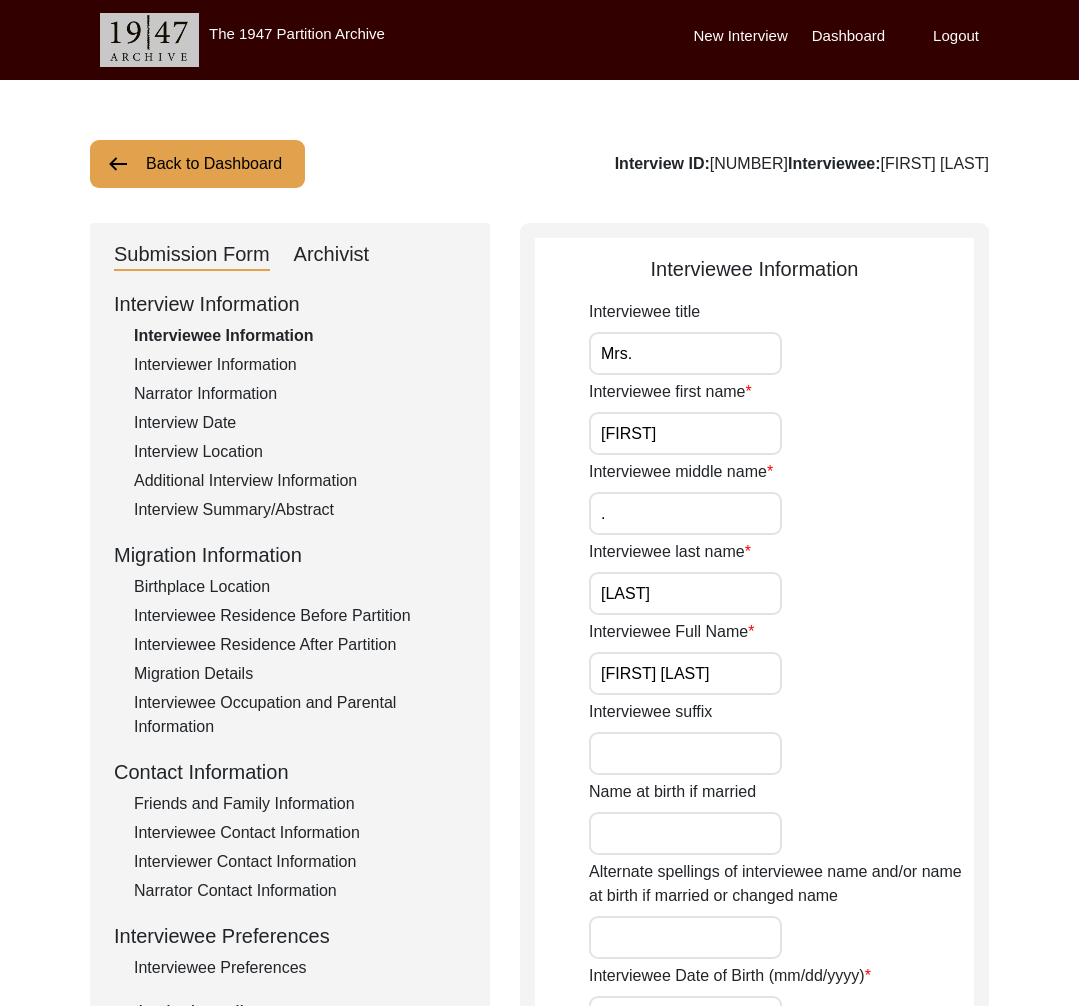 click on "Interviewer Information" 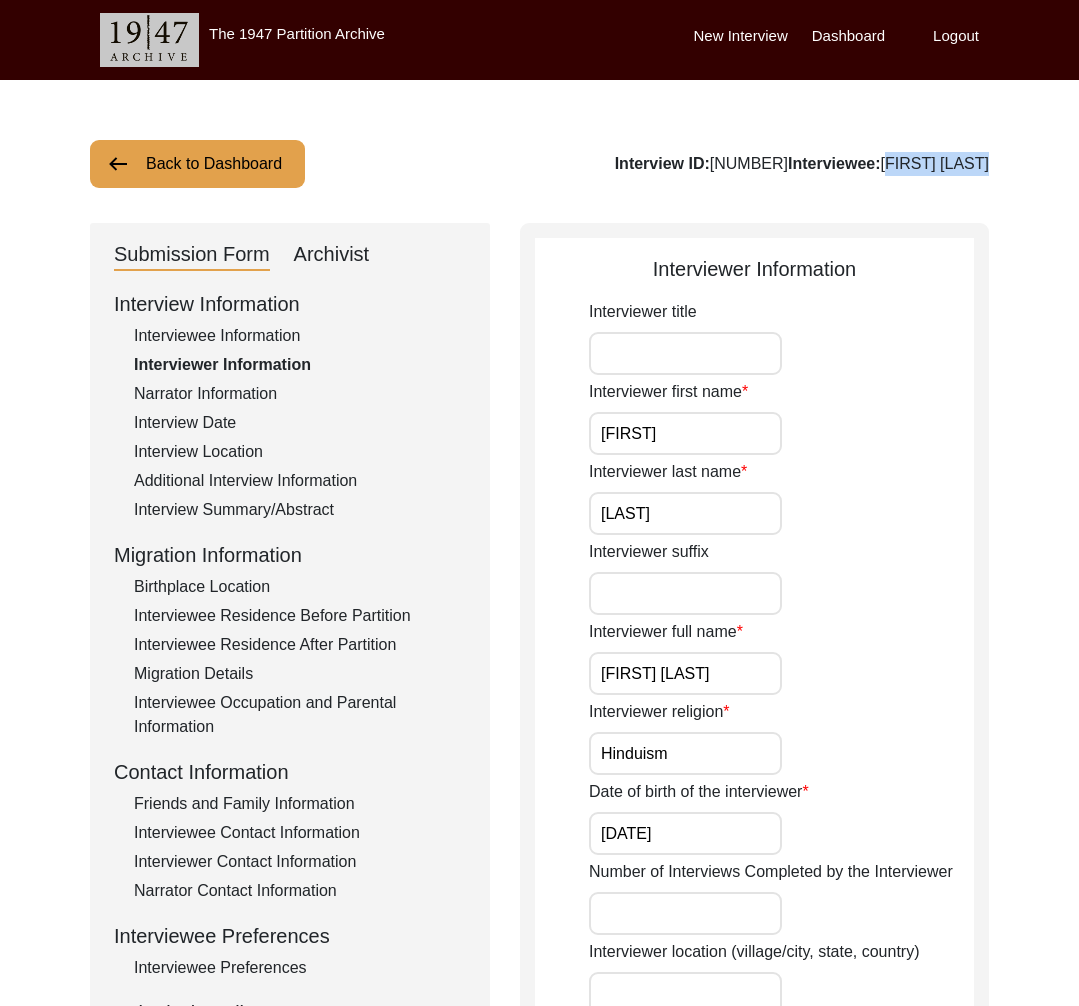 drag, startPoint x: 887, startPoint y: 163, endPoint x: 1150, endPoint y: 176, distance: 263.3211 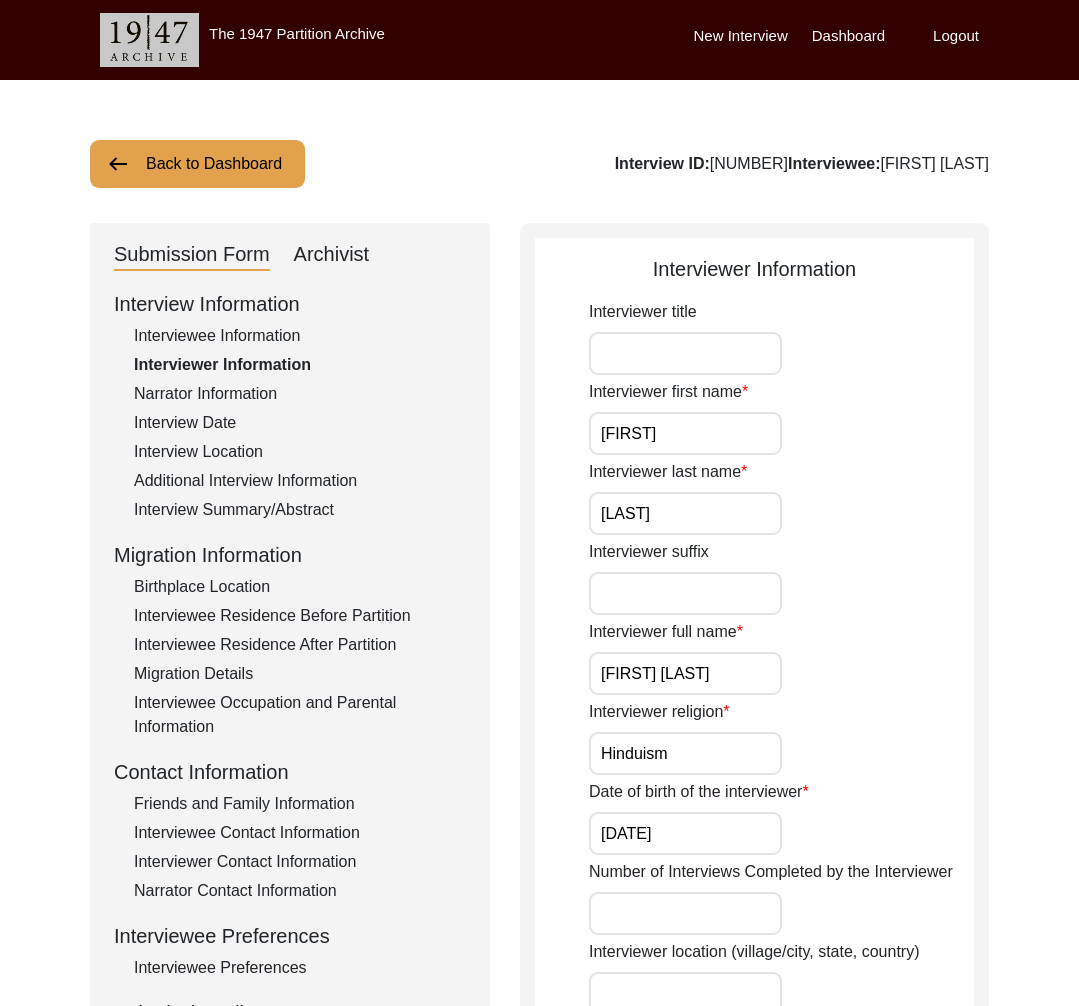 click on "Archivist" 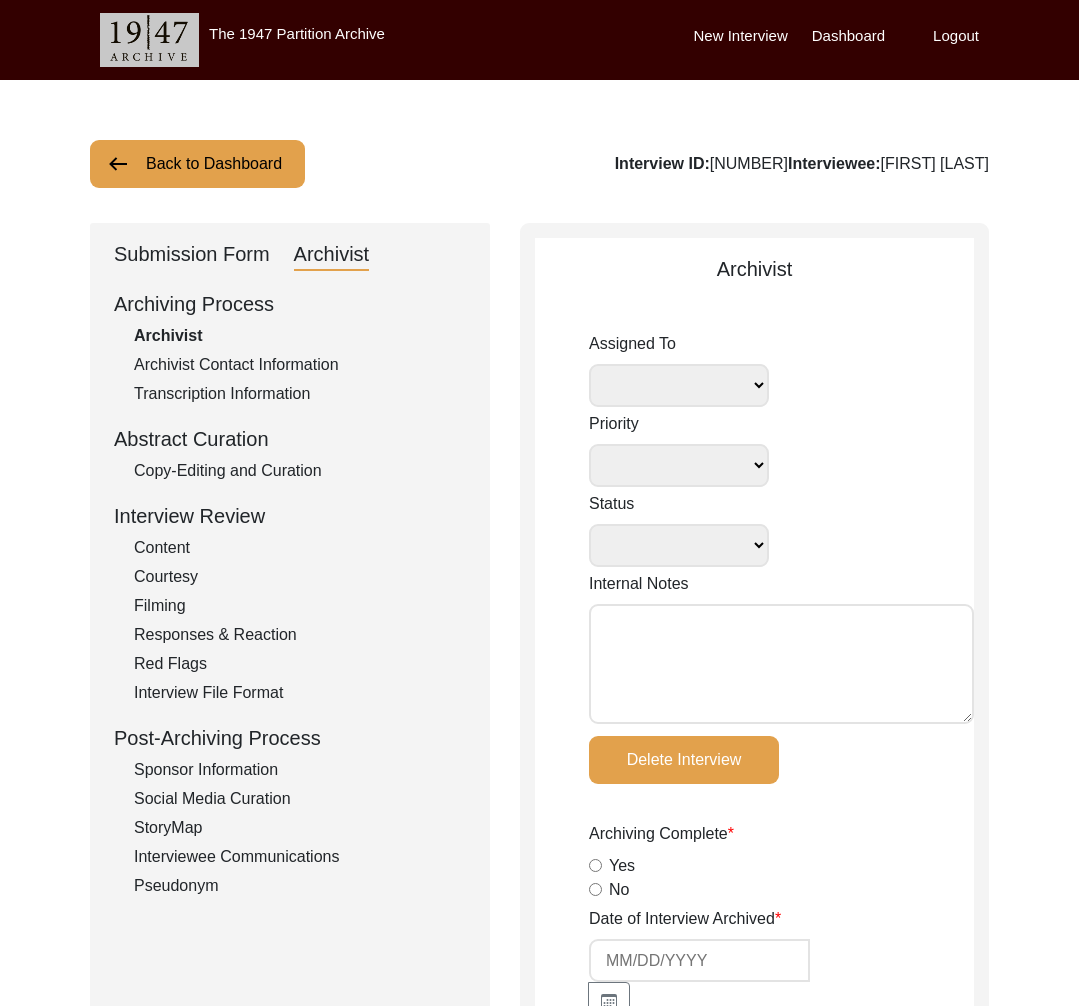 select 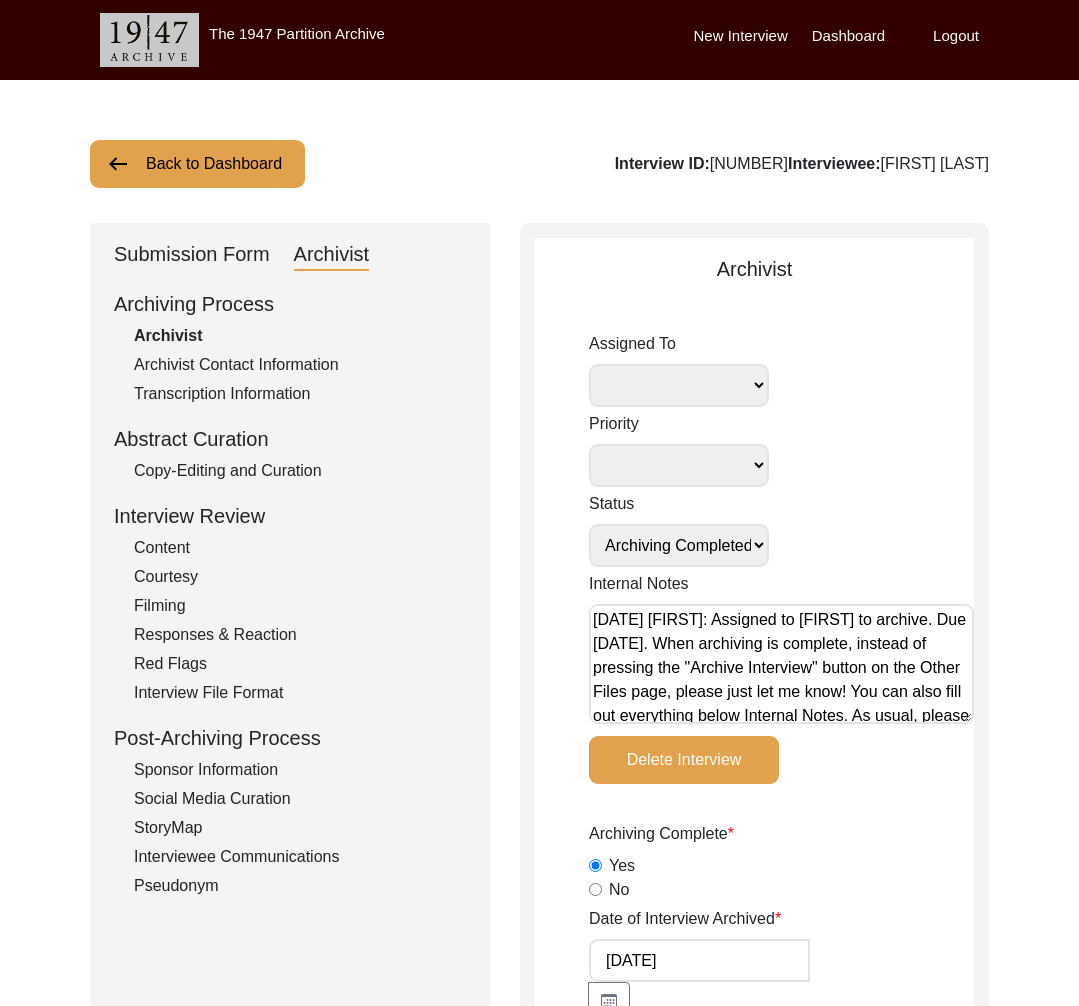 select 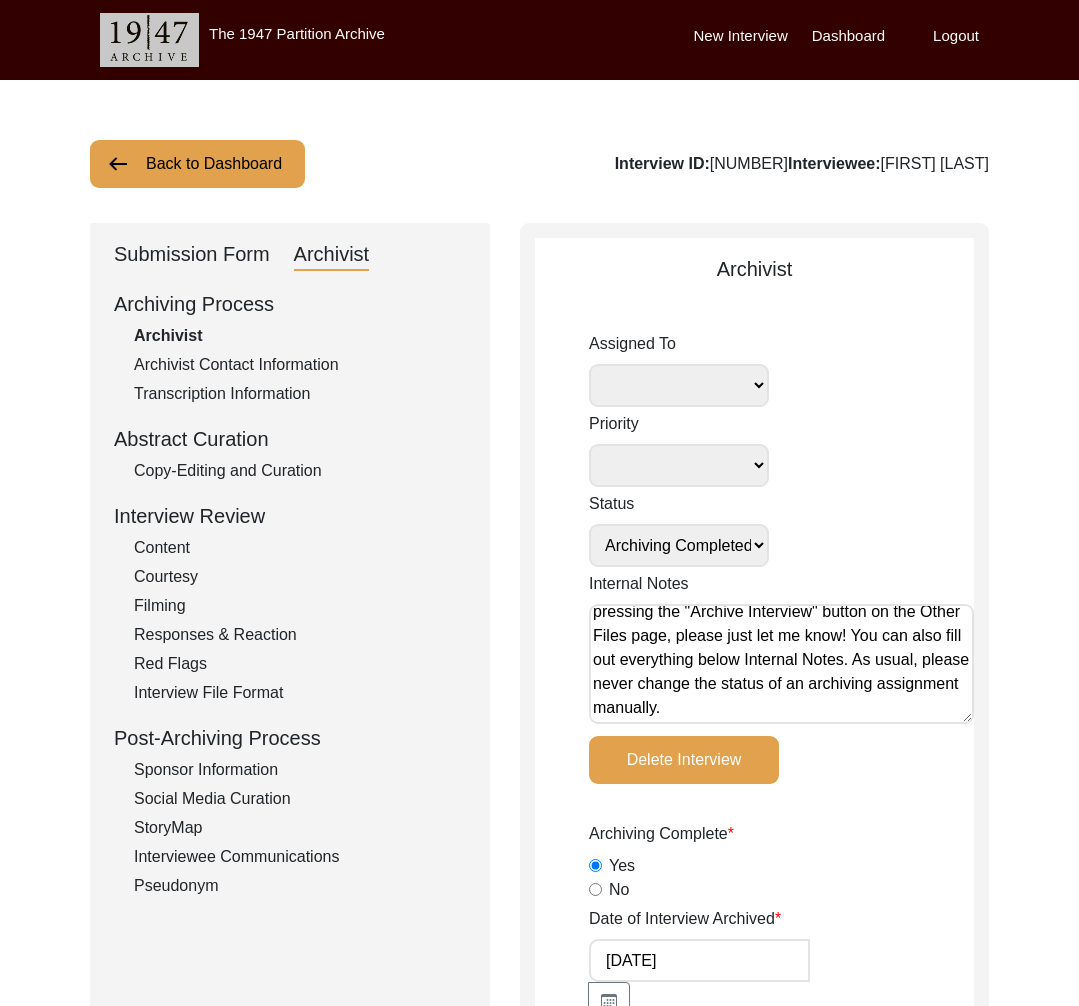 scroll, scrollTop: 80, scrollLeft: 0, axis: vertical 